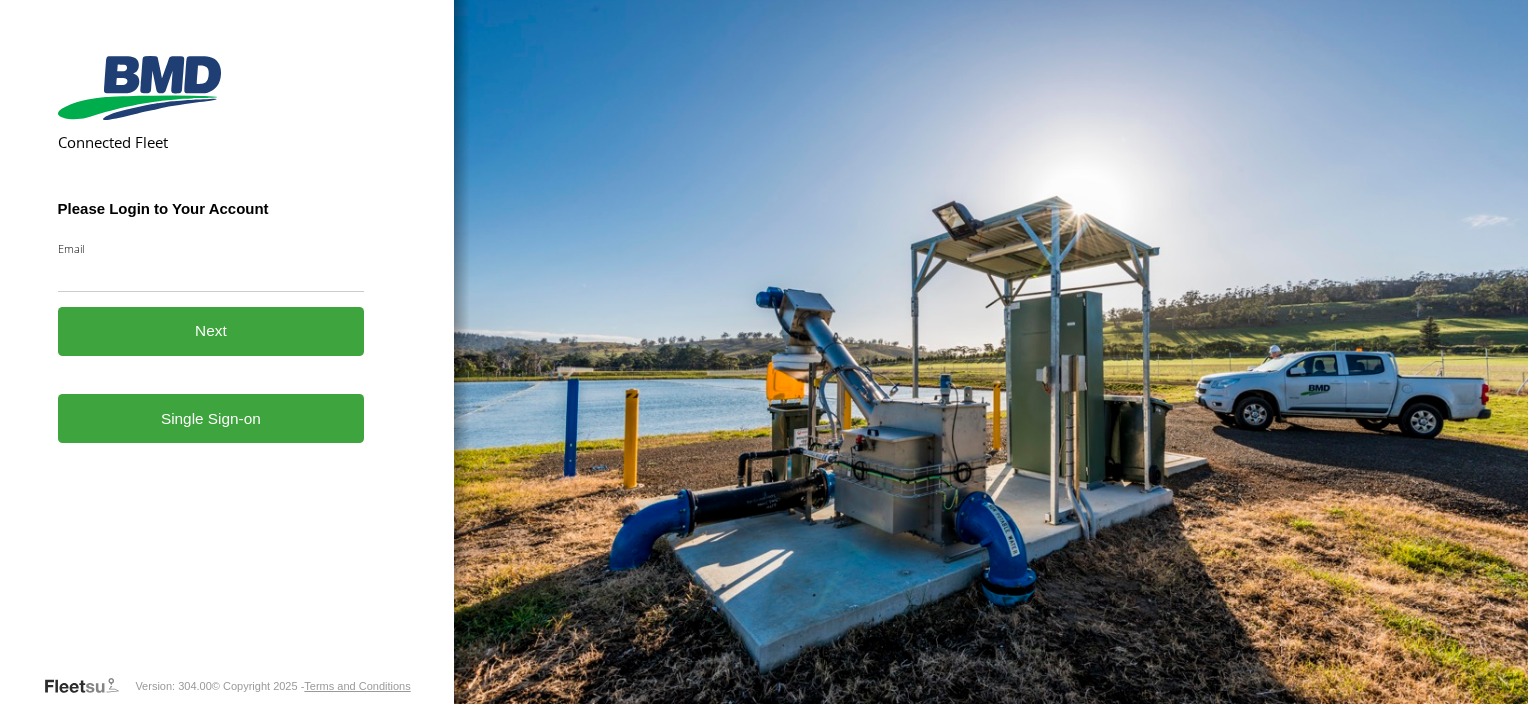 scroll, scrollTop: 0, scrollLeft: 0, axis: both 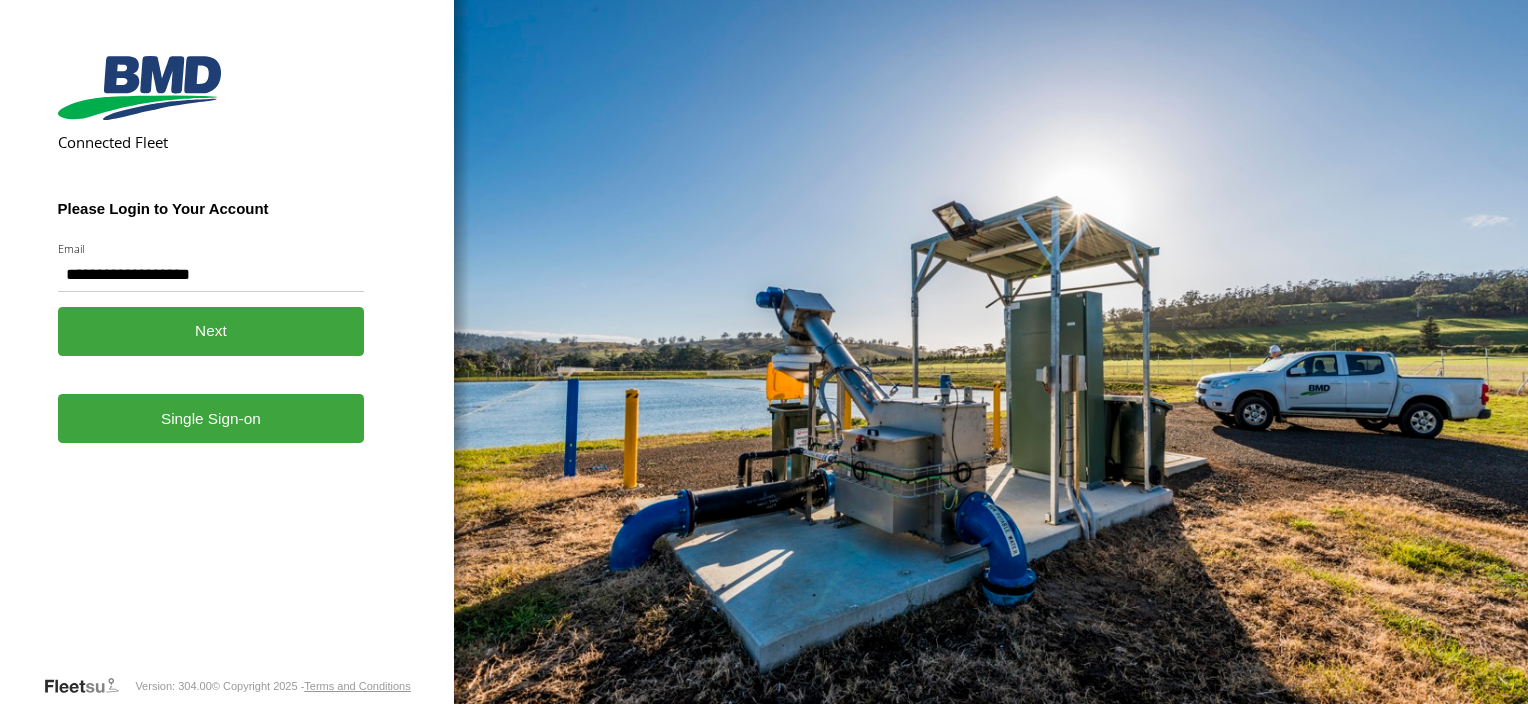click on "Next" at bounding box center (211, 331) 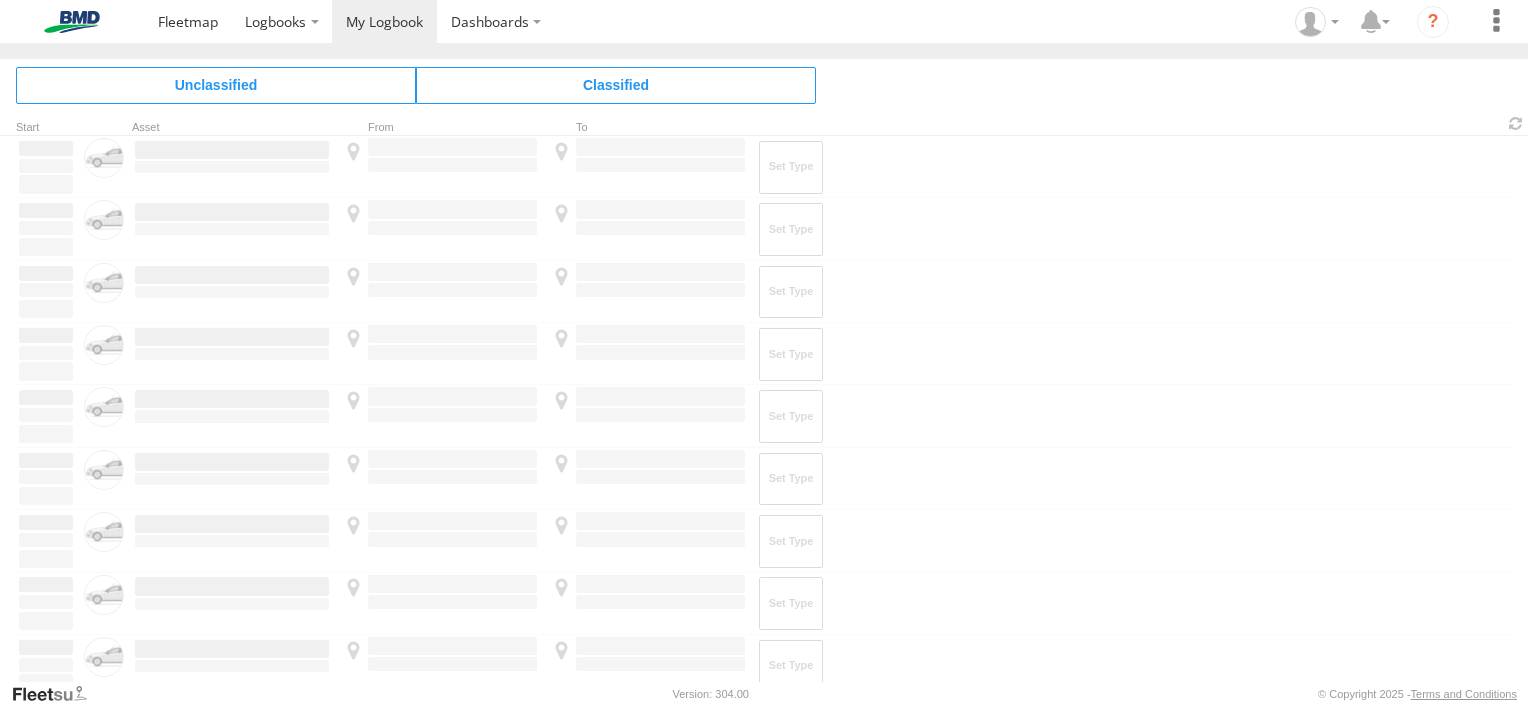 scroll, scrollTop: 0, scrollLeft: 0, axis: both 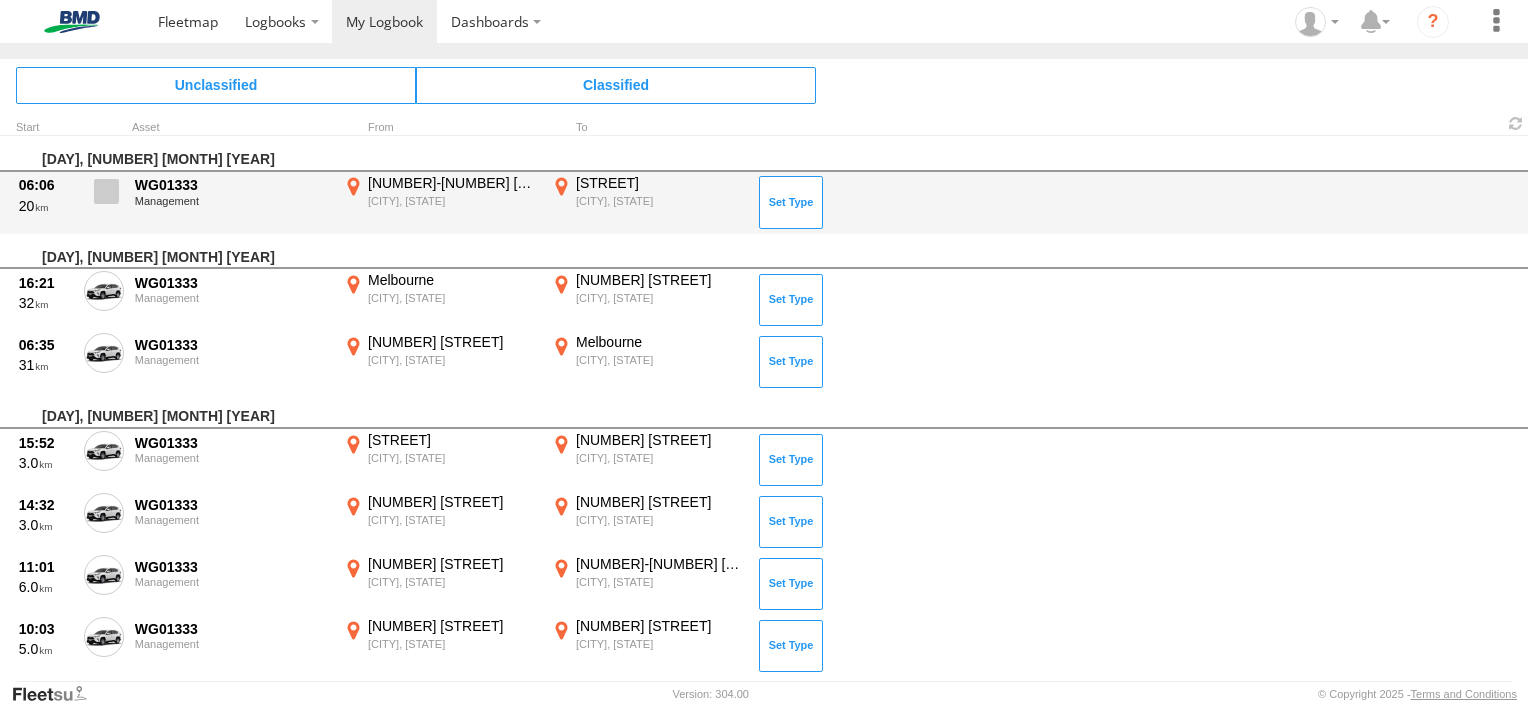 click at bounding box center (106, 191) 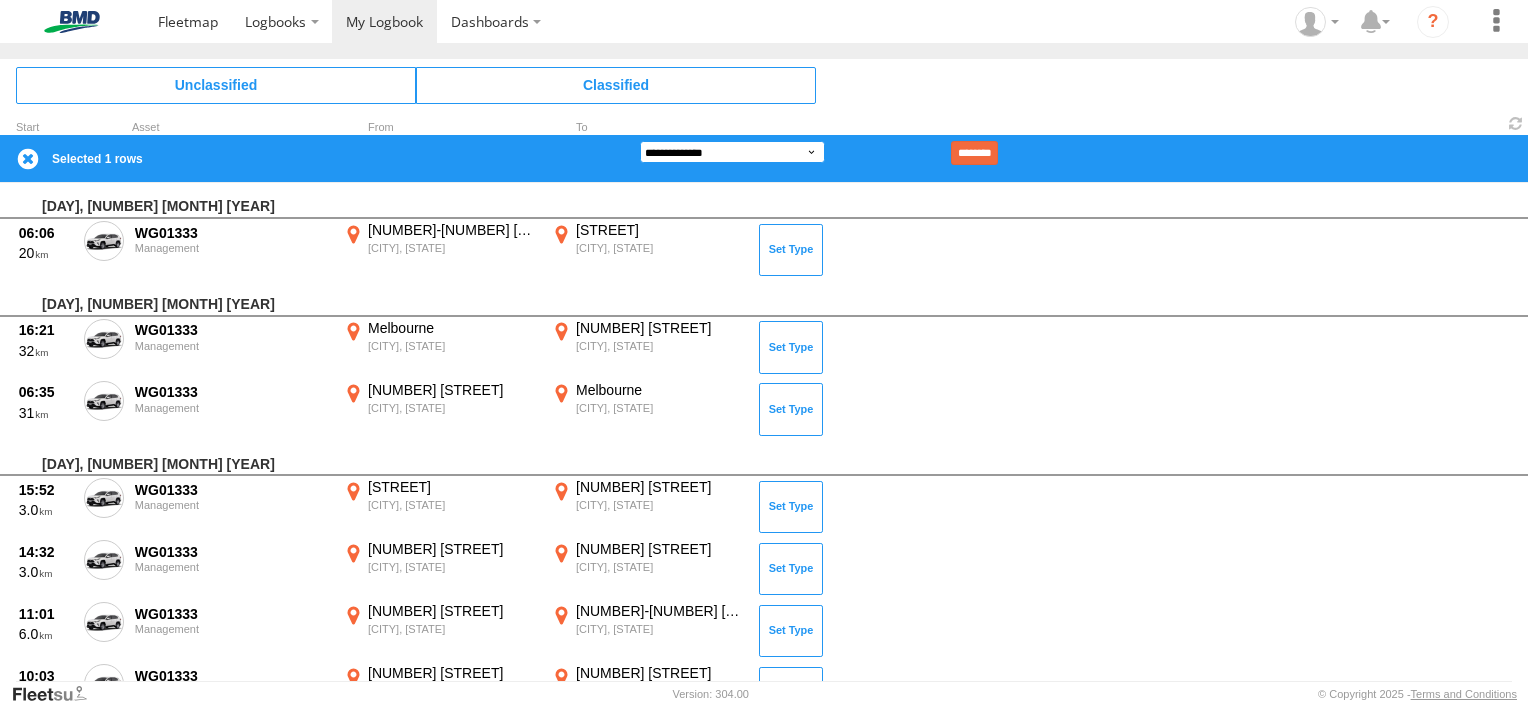 click on "**********" at bounding box center (732, 152) 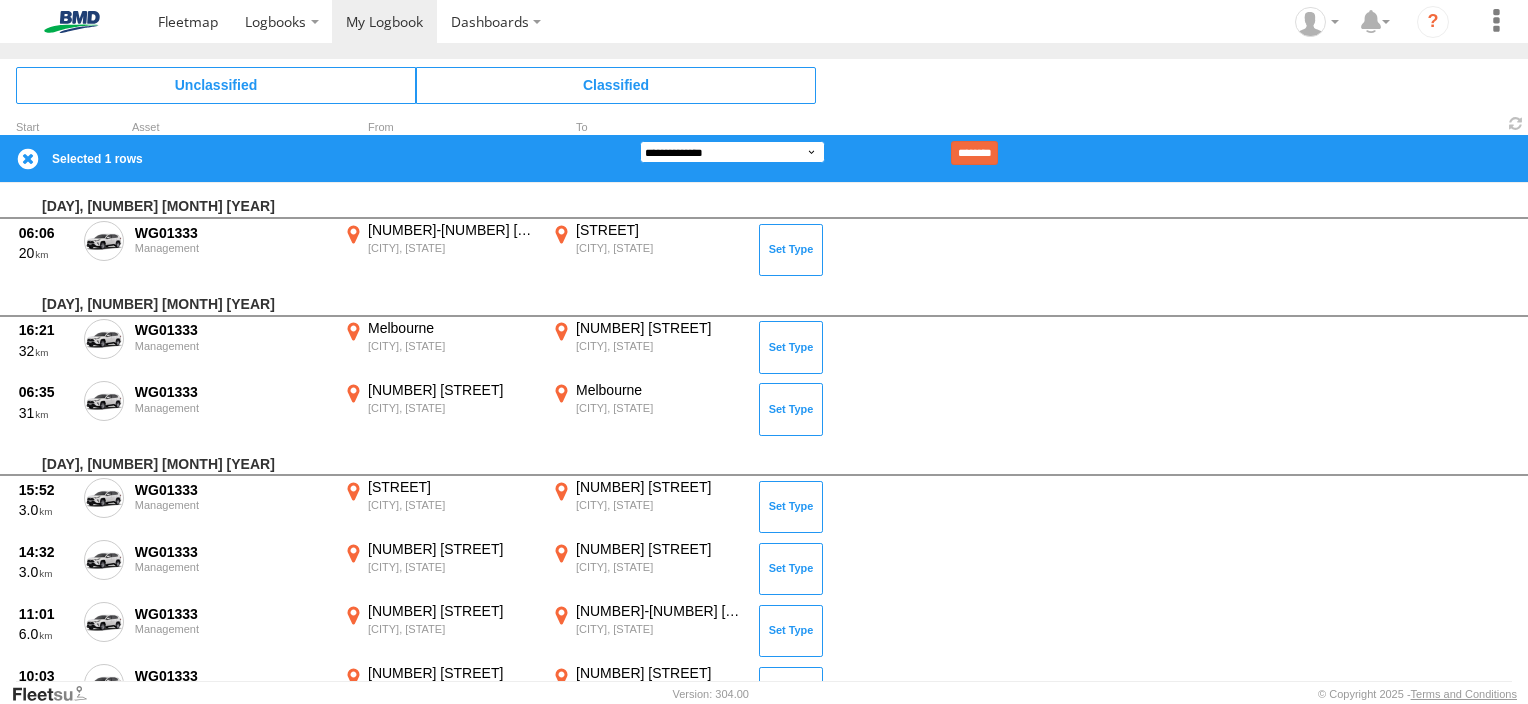click on "**********" at bounding box center (732, 152) 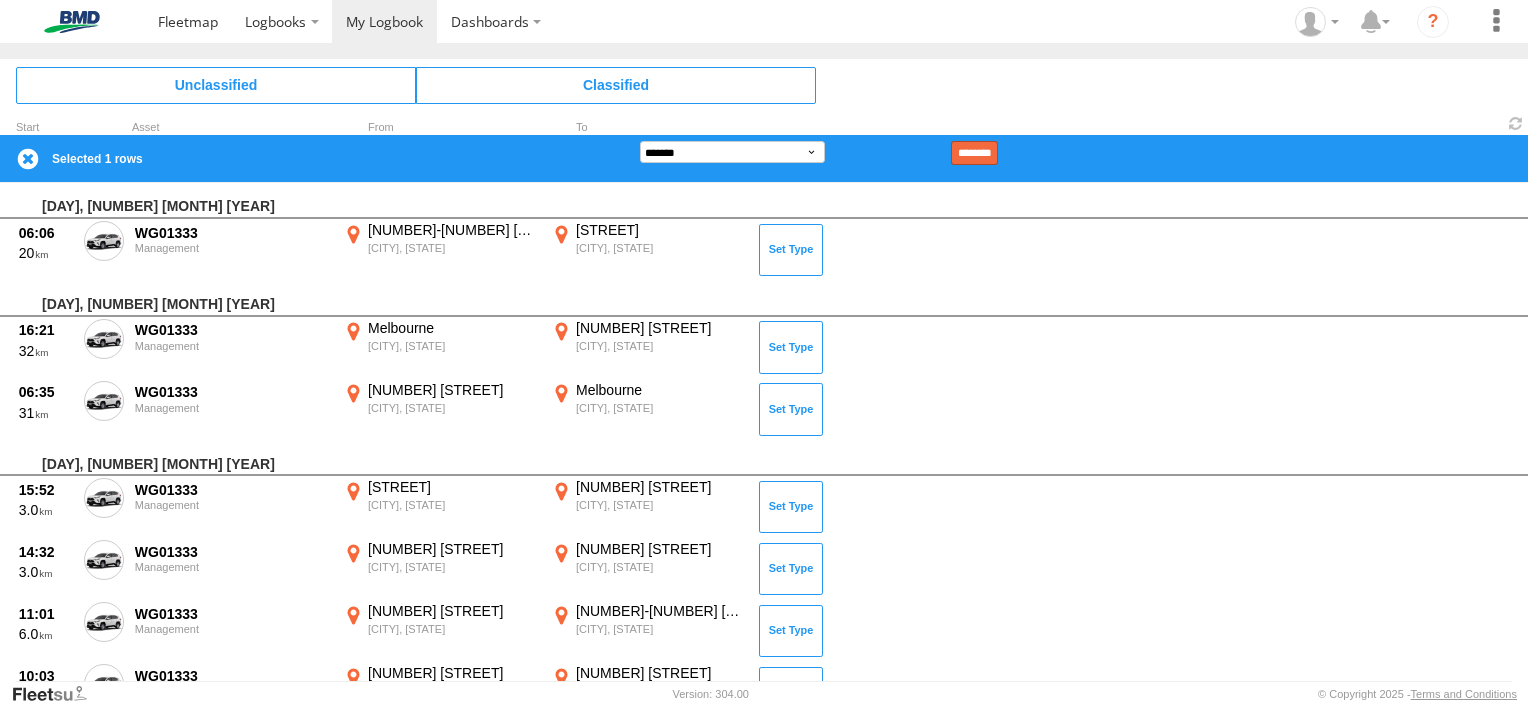 click on "********" at bounding box center (974, 153) 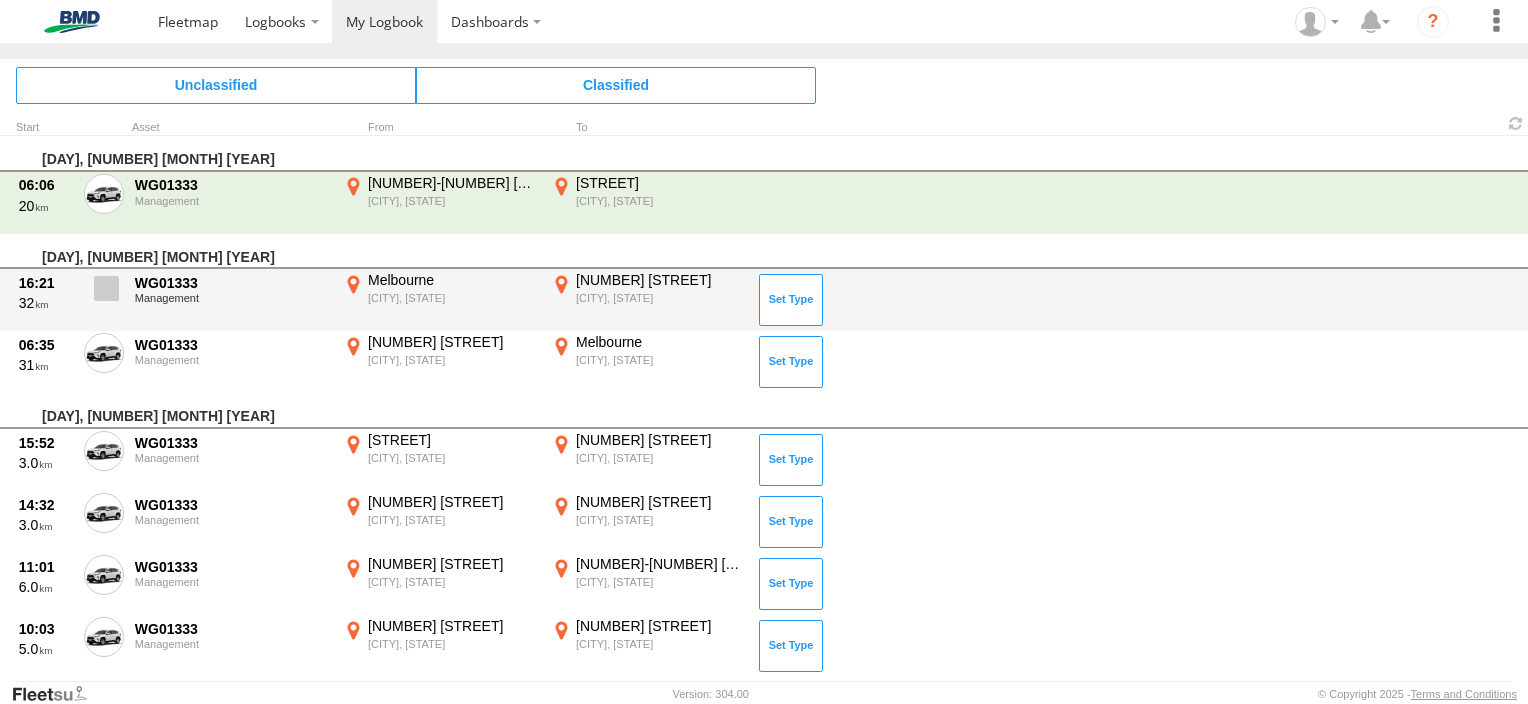 click at bounding box center (106, 288) 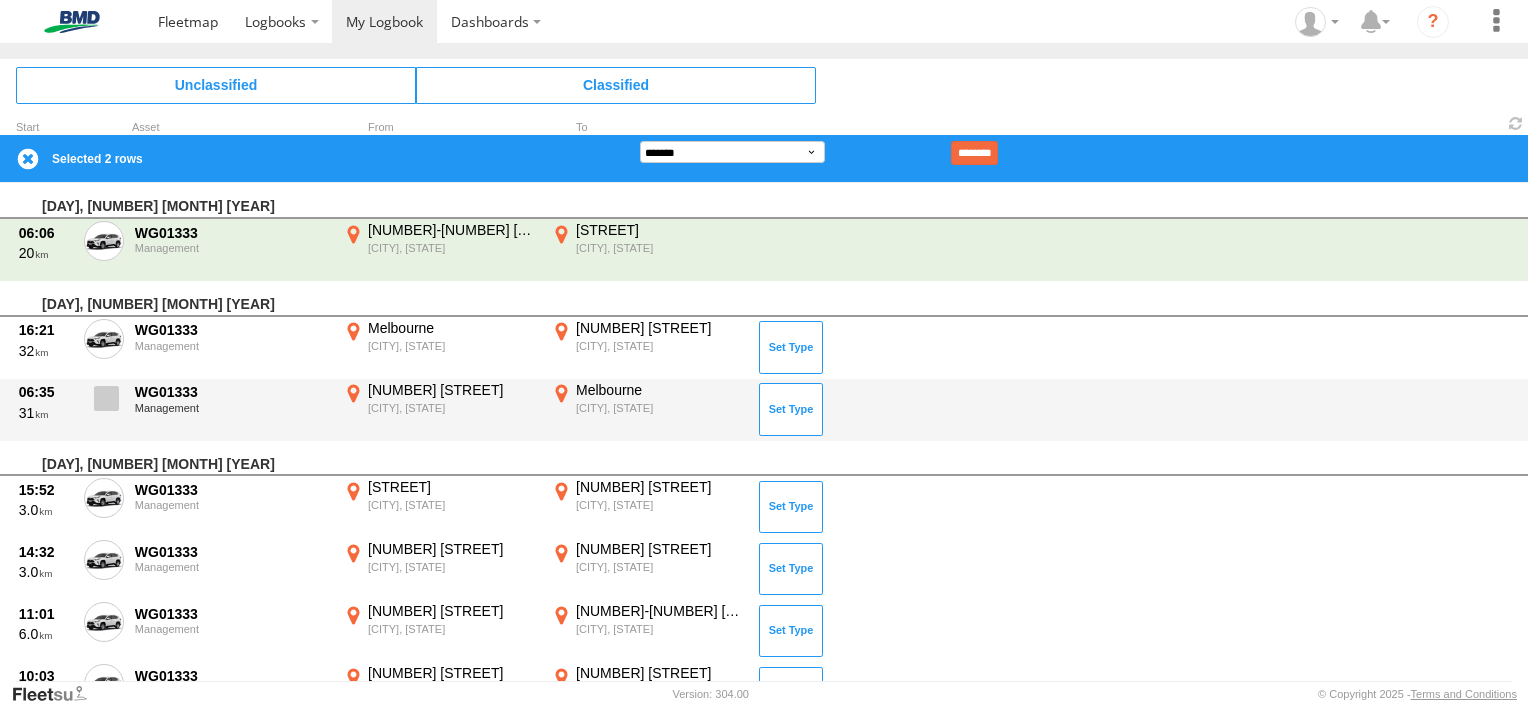 click at bounding box center [106, 398] 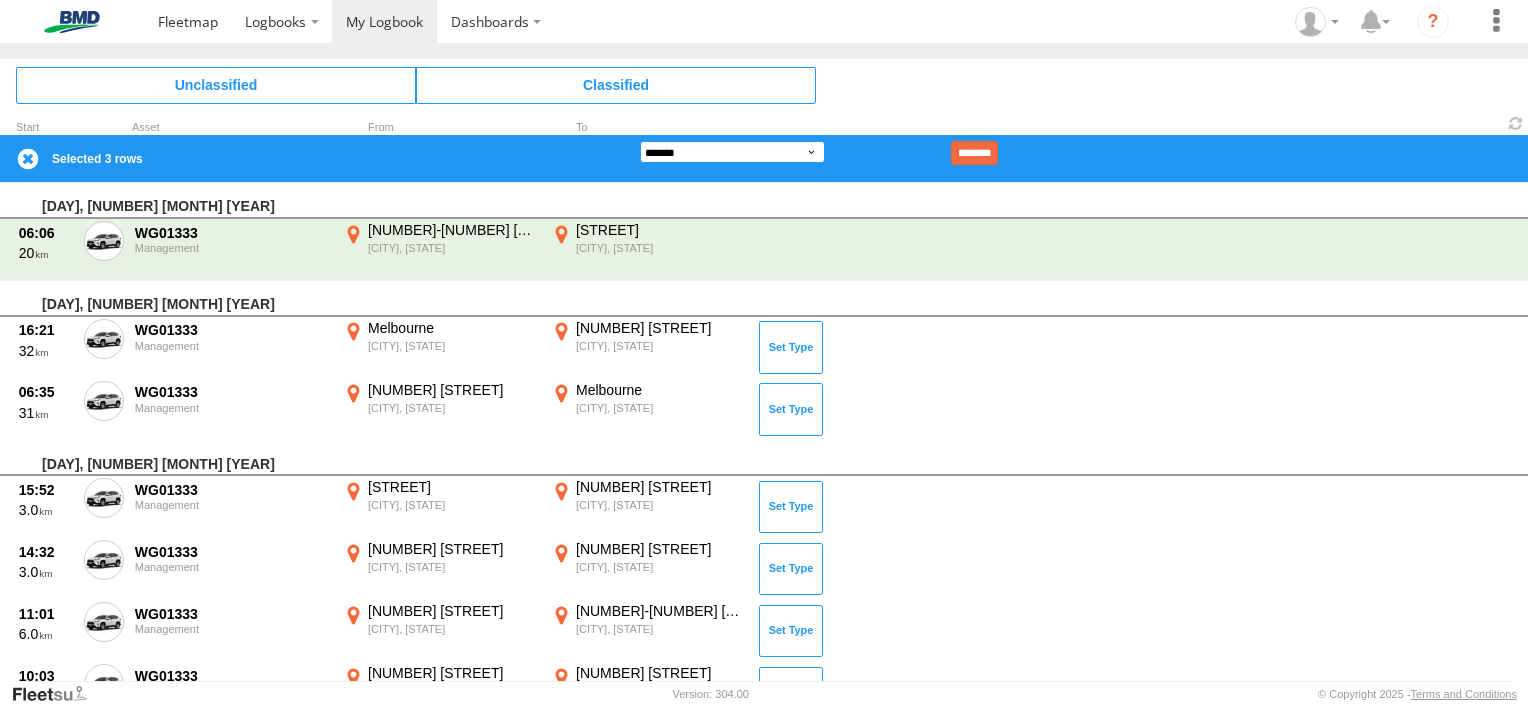 click on "**********" at bounding box center (732, 152) 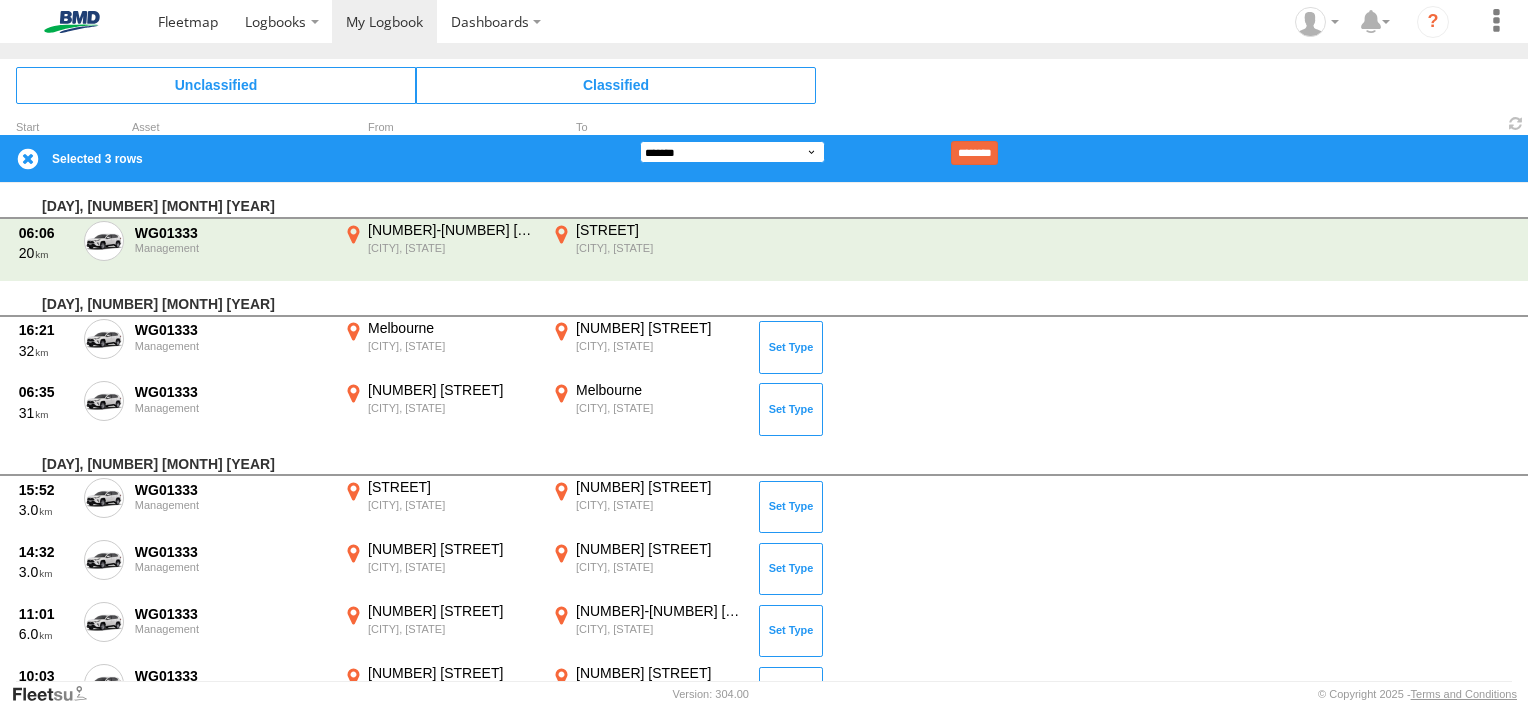 click on "**********" at bounding box center (732, 152) 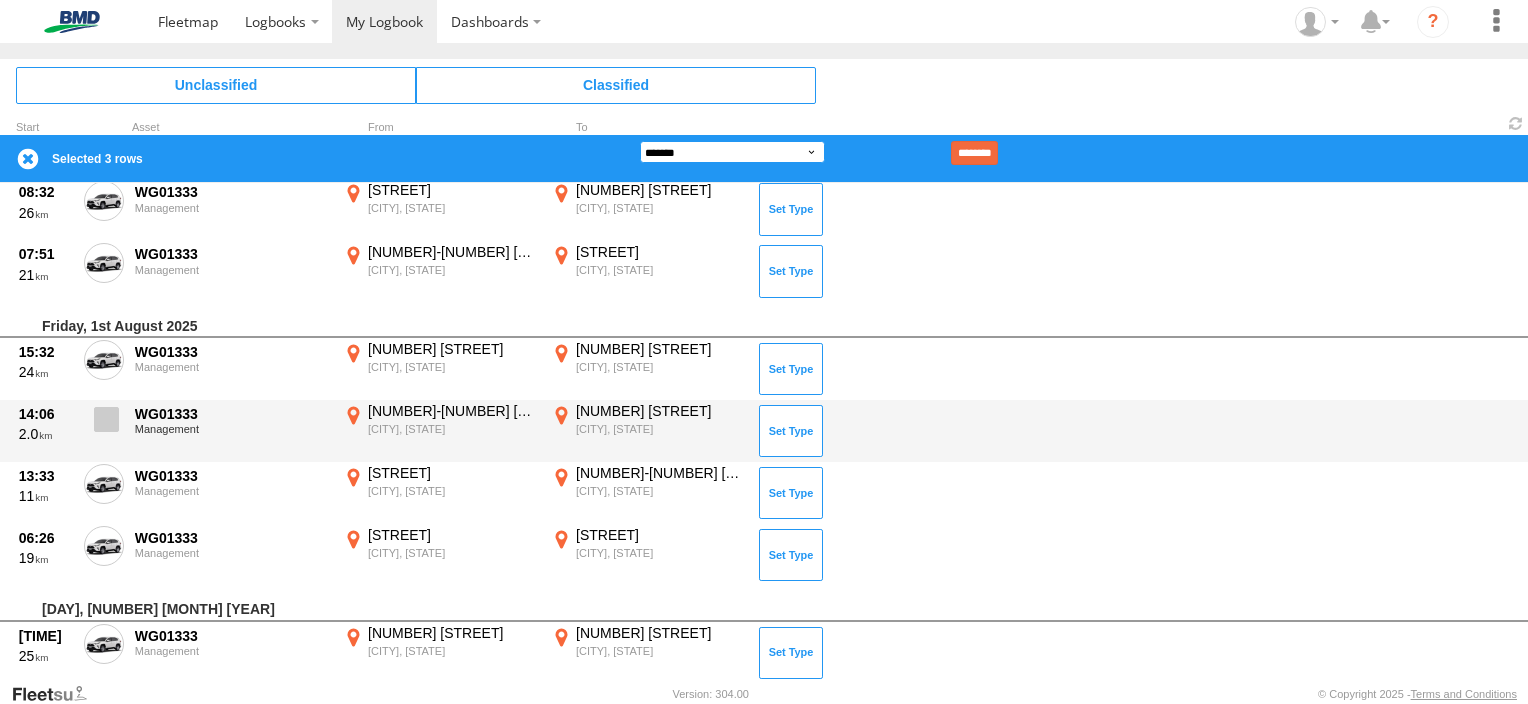 scroll, scrollTop: 900, scrollLeft: 0, axis: vertical 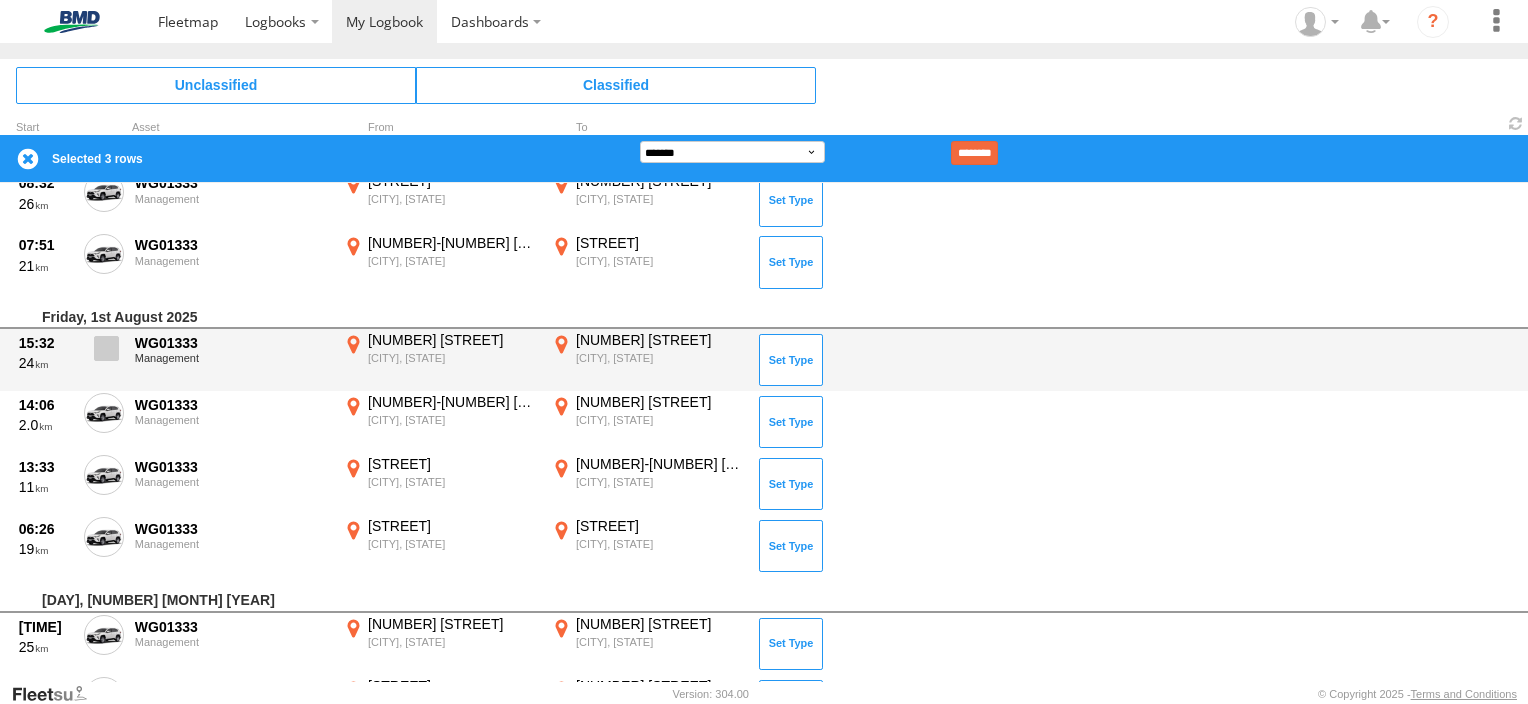 click at bounding box center (104, 354) 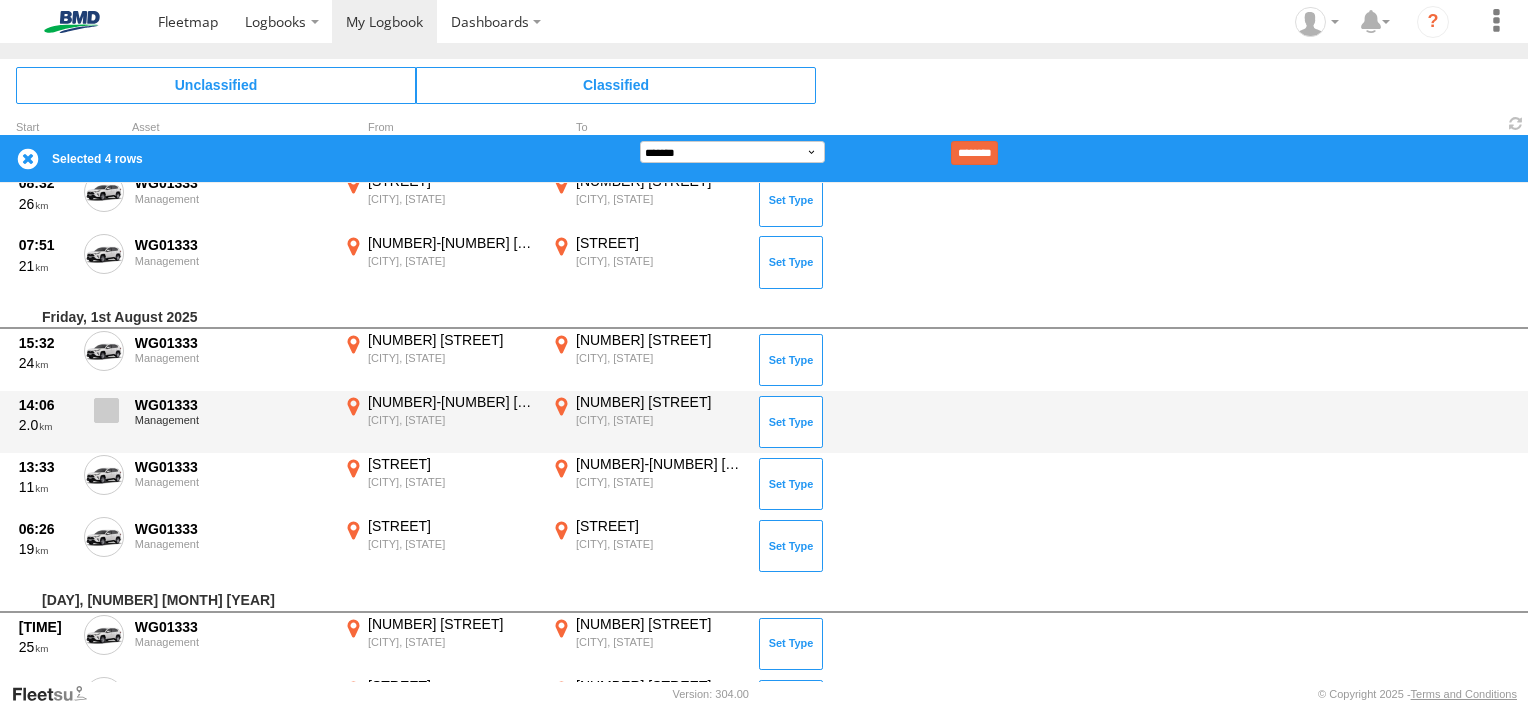 click at bounding box center (106, 410) 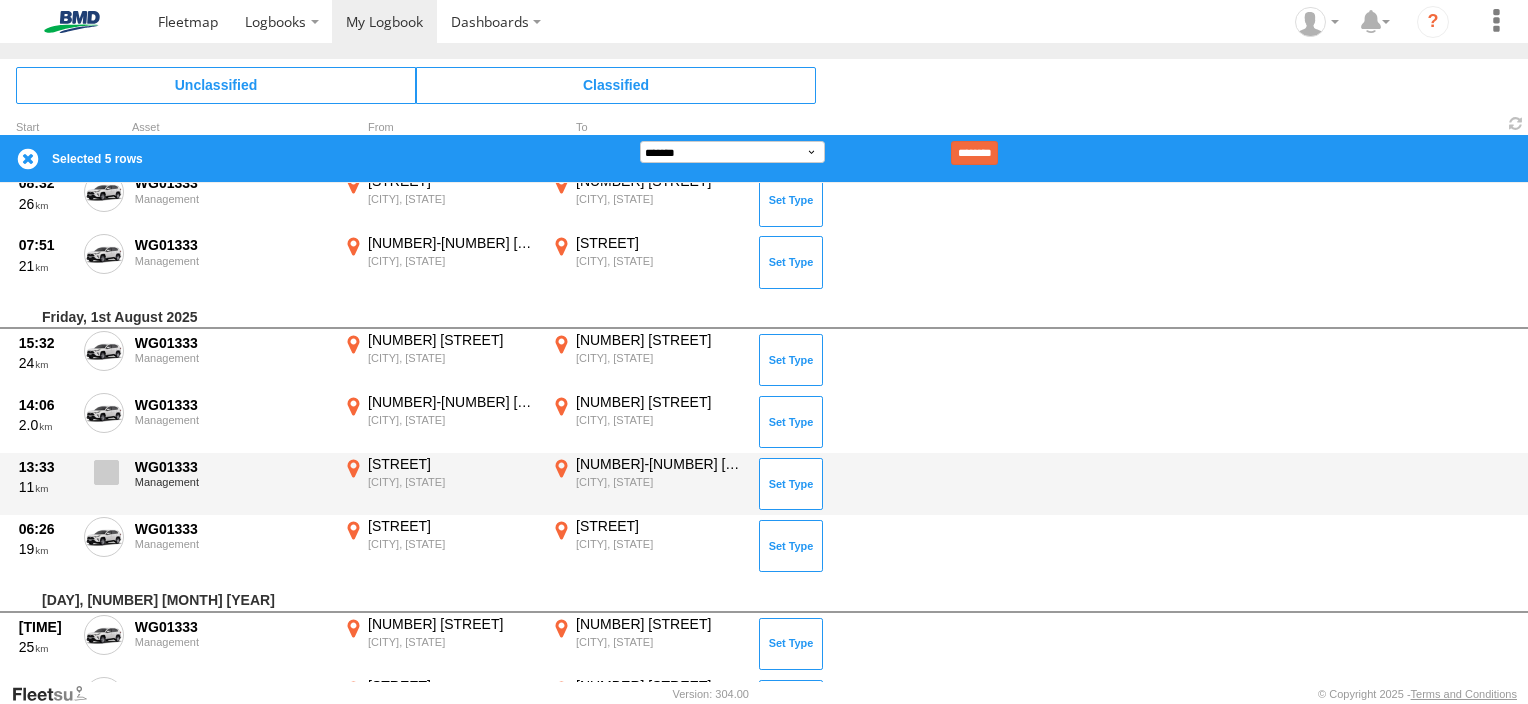 drag, startPoint x: 113, startPoint y: 447, endPoint x: 112, endPoint y: 473, distance: 26.019224 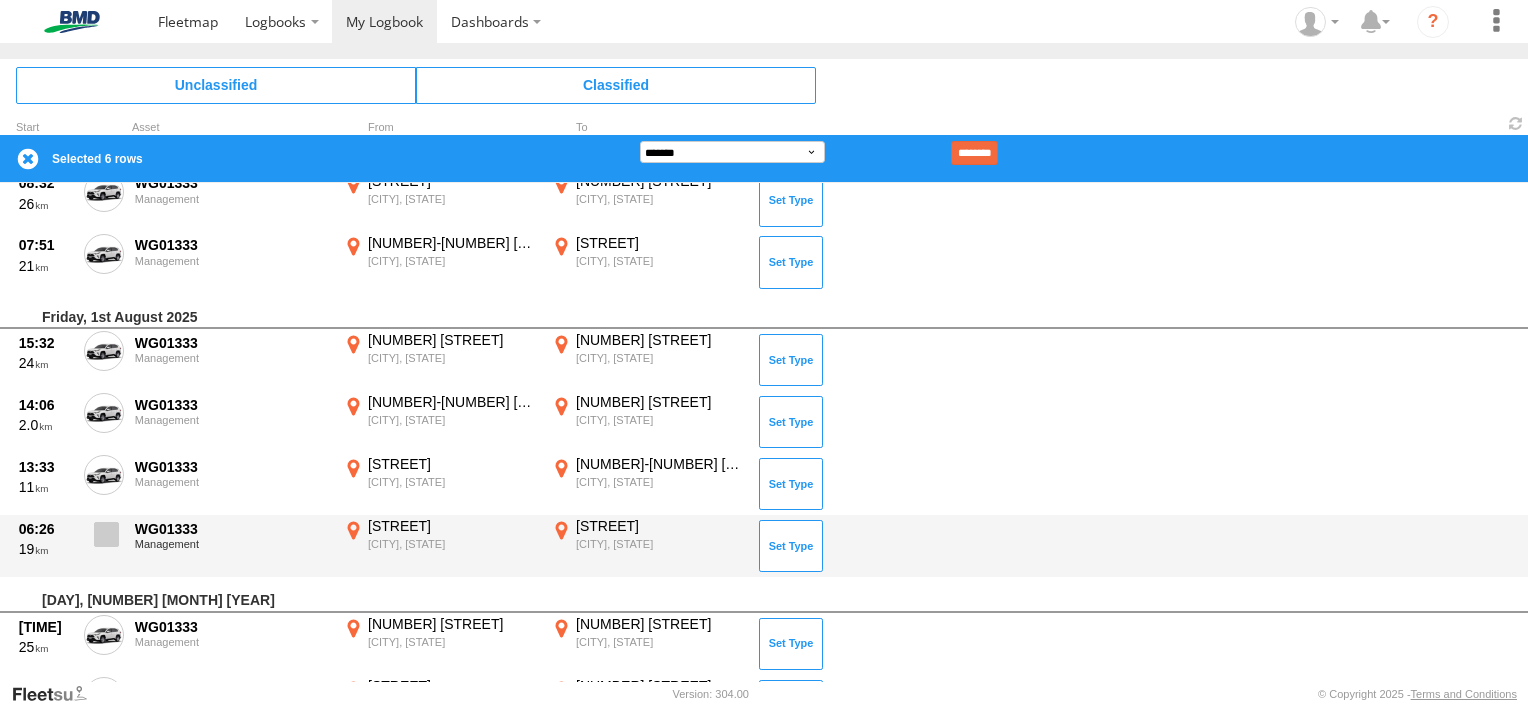 click at bounding box center [104, 540] 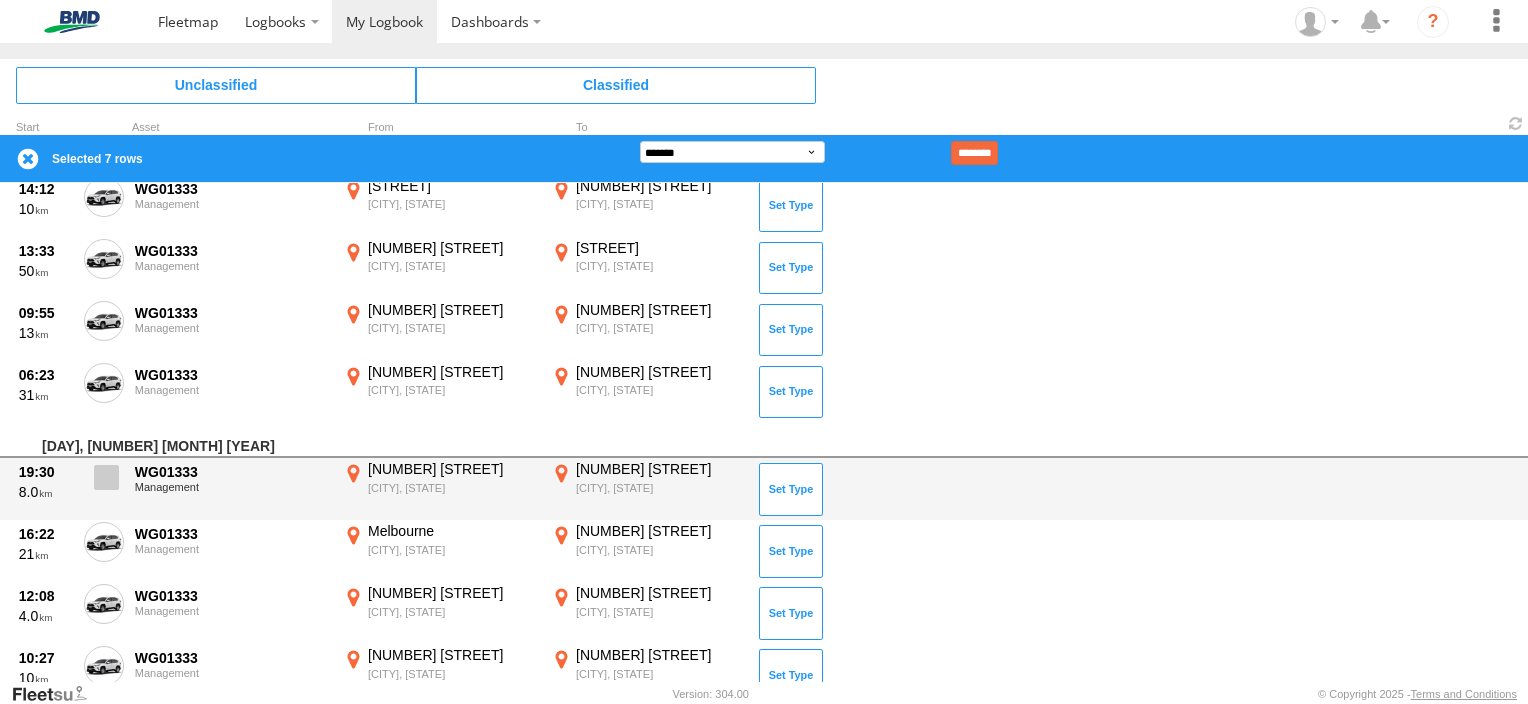 scroll, scrollTop: 1337, scrollLeft: 0, axis: vertical 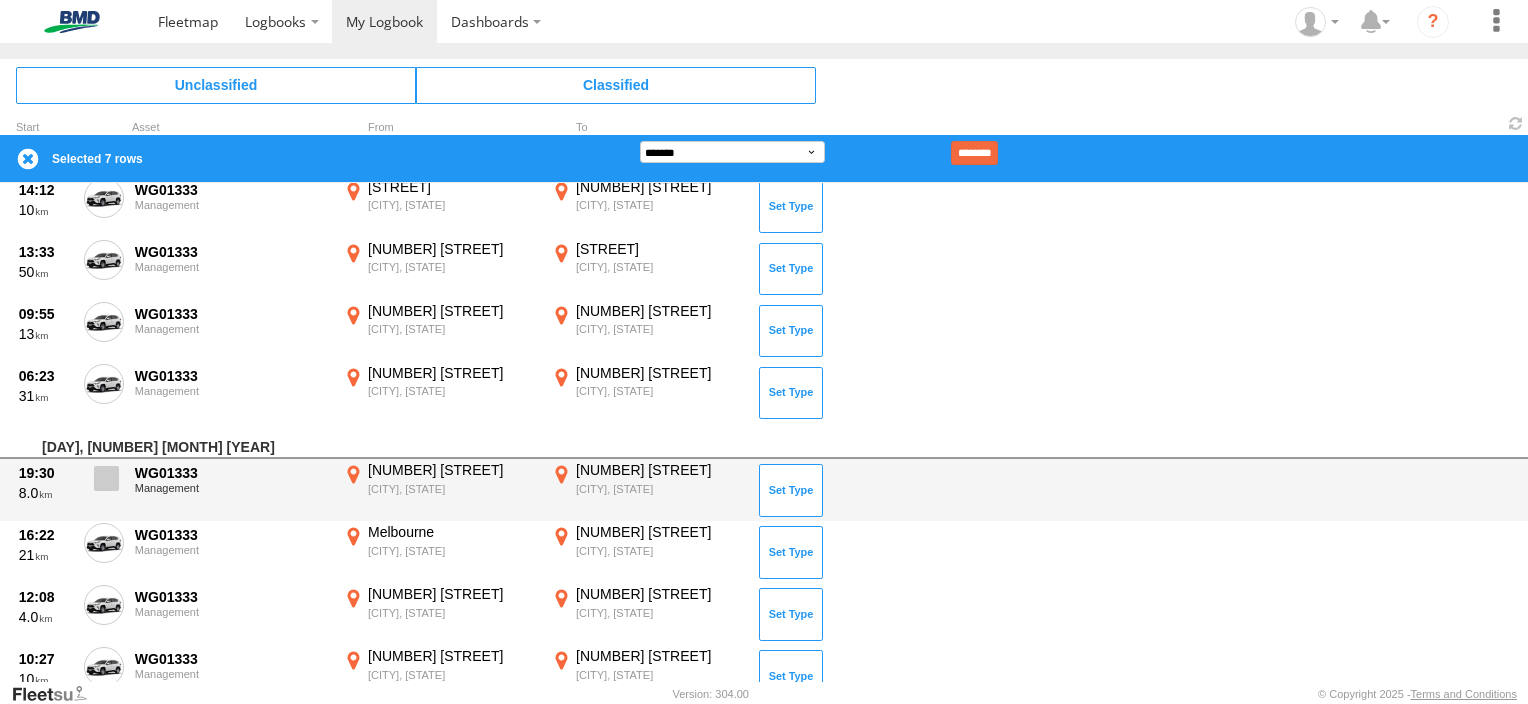 click at bounding box center [106, 478] 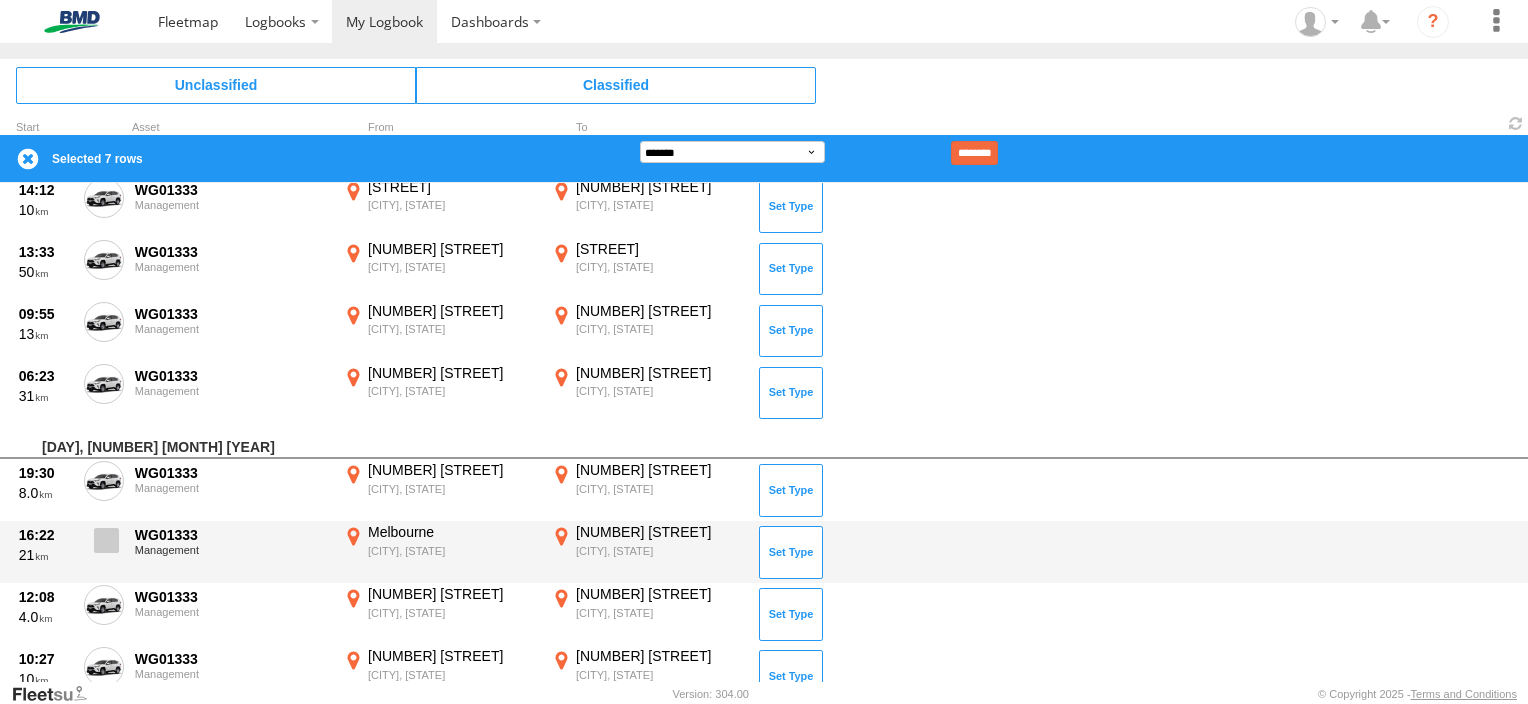 click at bounding box center (104, 546) 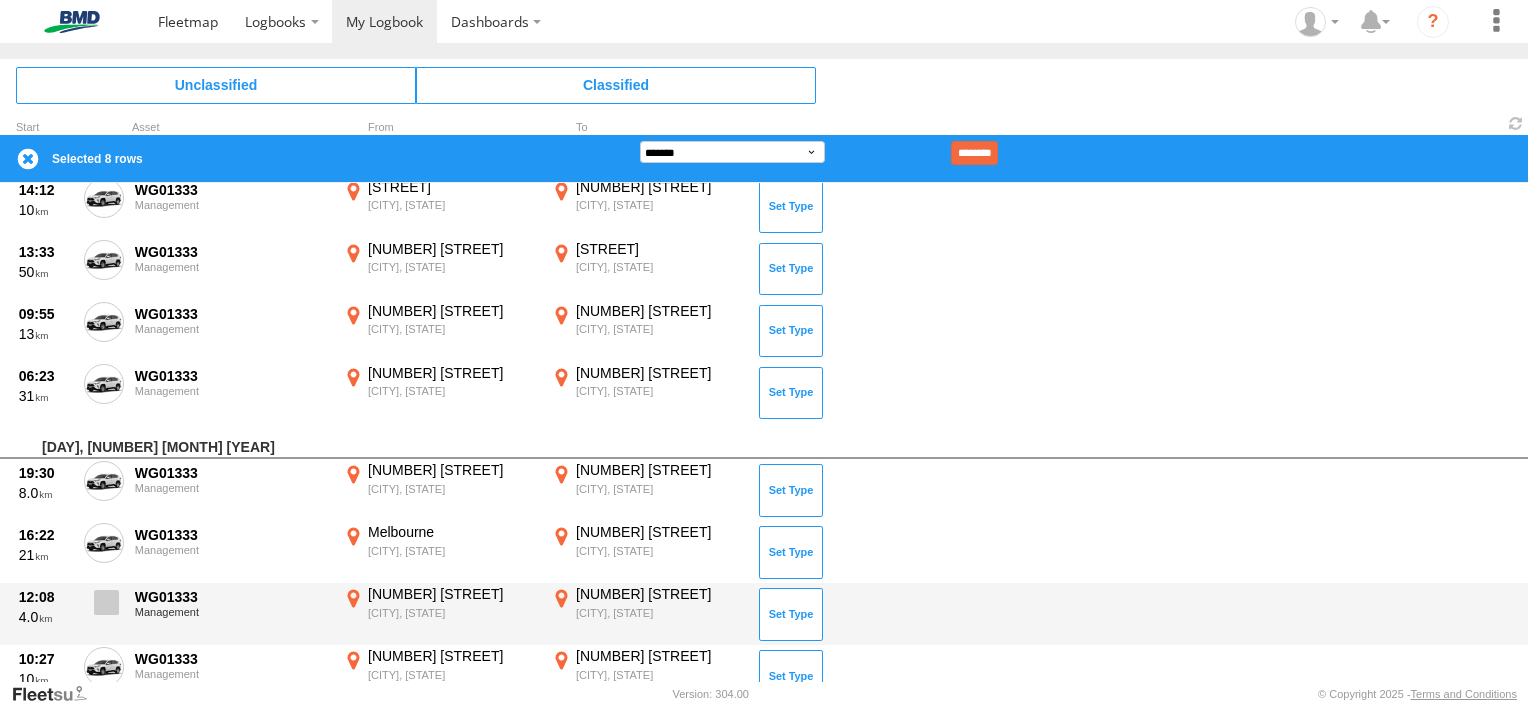 click at bounding box center (106, 602) 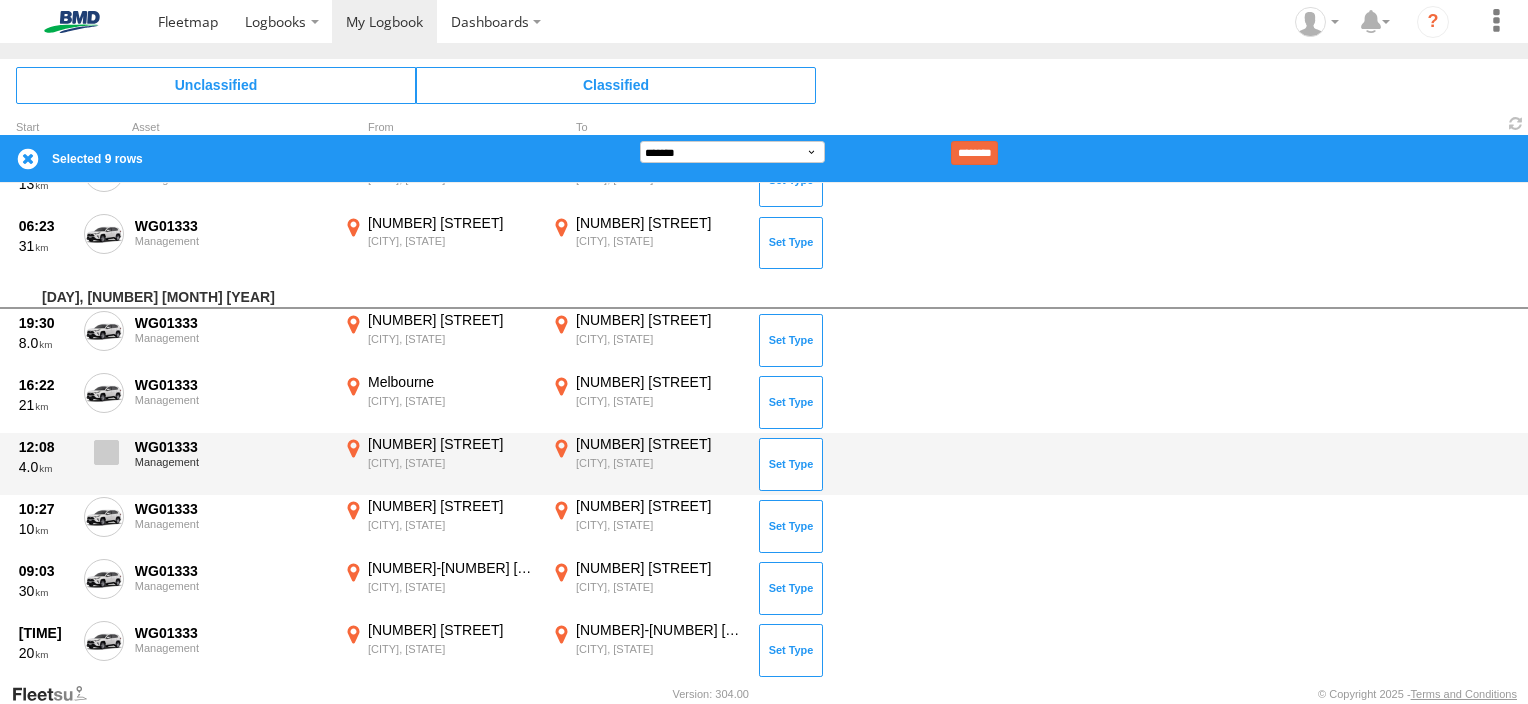 scroll, scrollTop: 1637, scrollLeft: 0, axis: vertical 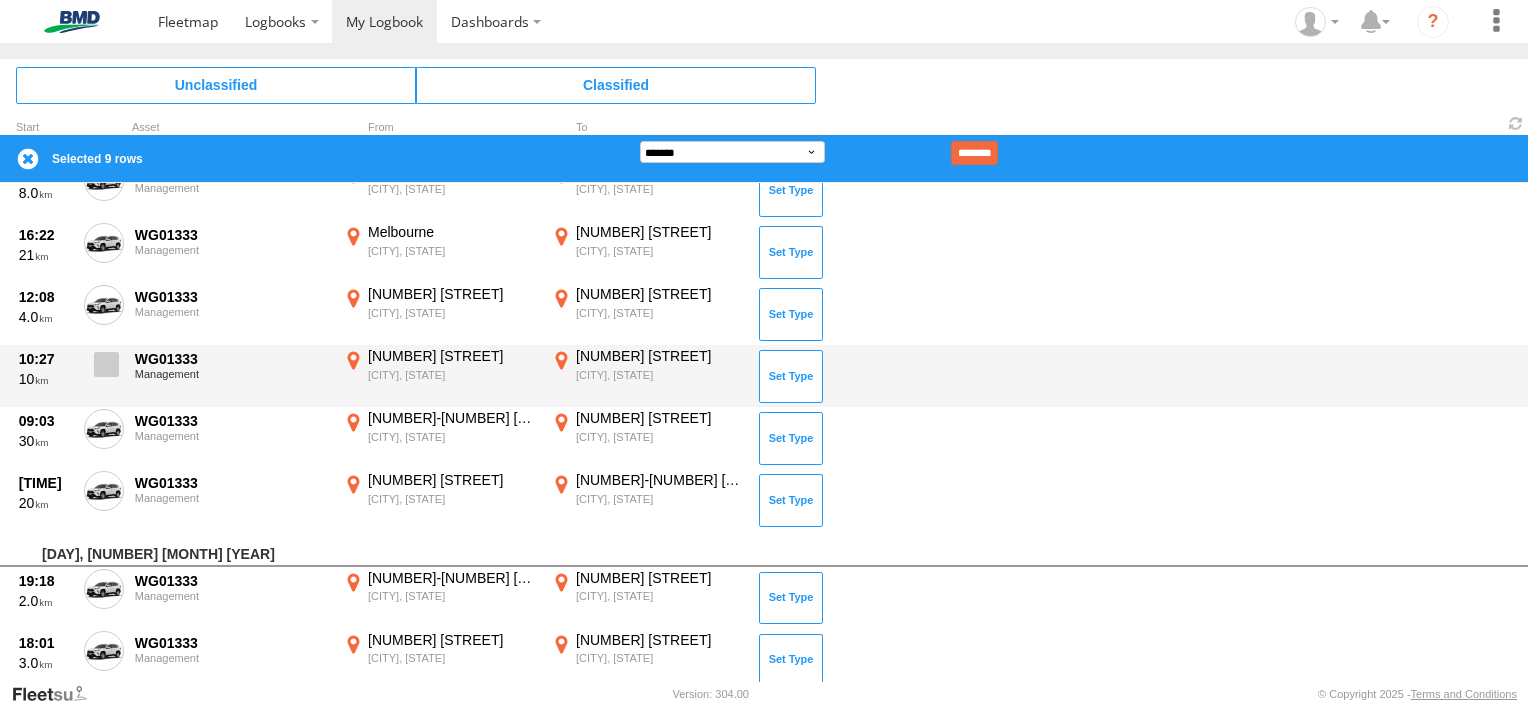 click at bounding box center [106, 364] 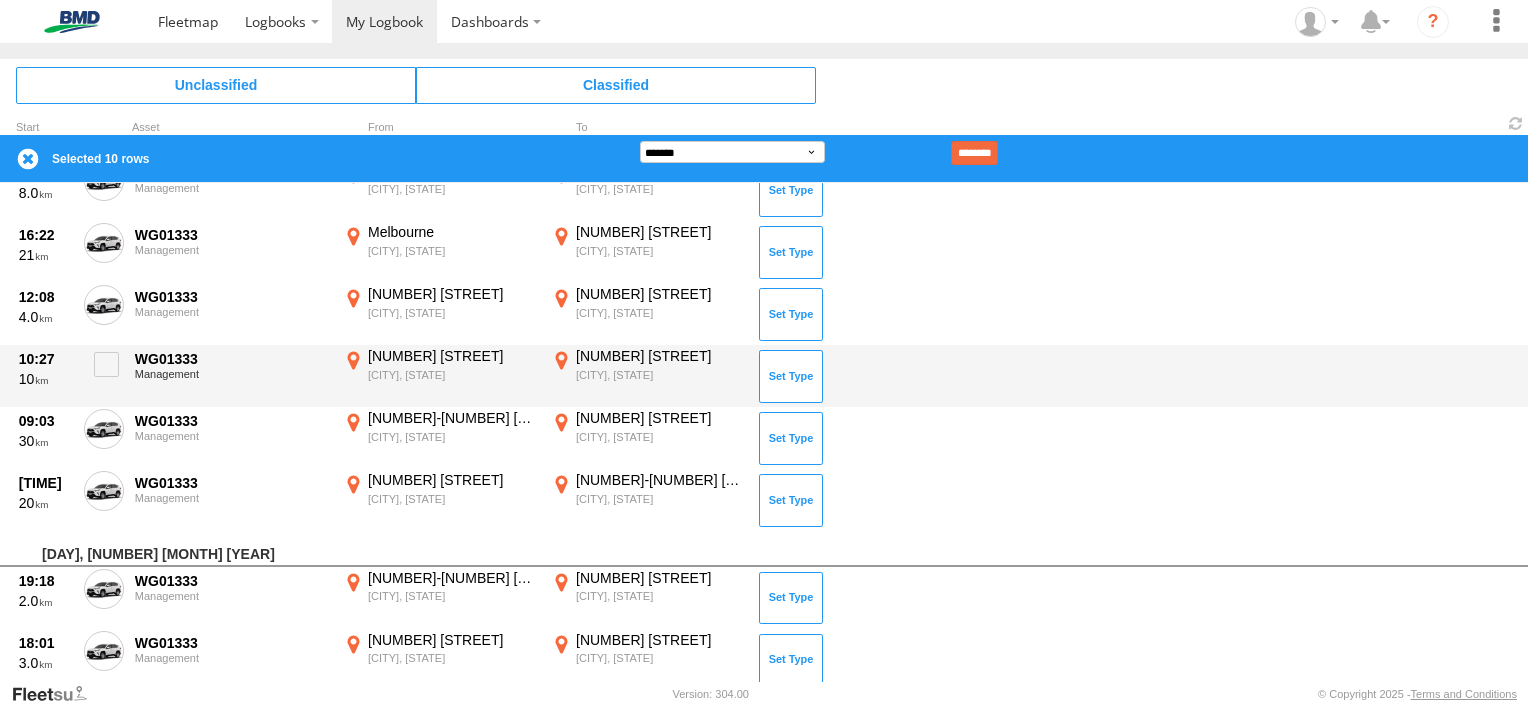 click on "[TIME]
[NUMBER]
WG01333
Management
[NUMBER] [STREET]
[CITY], [STATE]
[LAT] [LONG]
[NUMBER] [STREET]
[CITY], [STATE]
[LAT] [LONG]
*******" at bounding box center (764, 376) 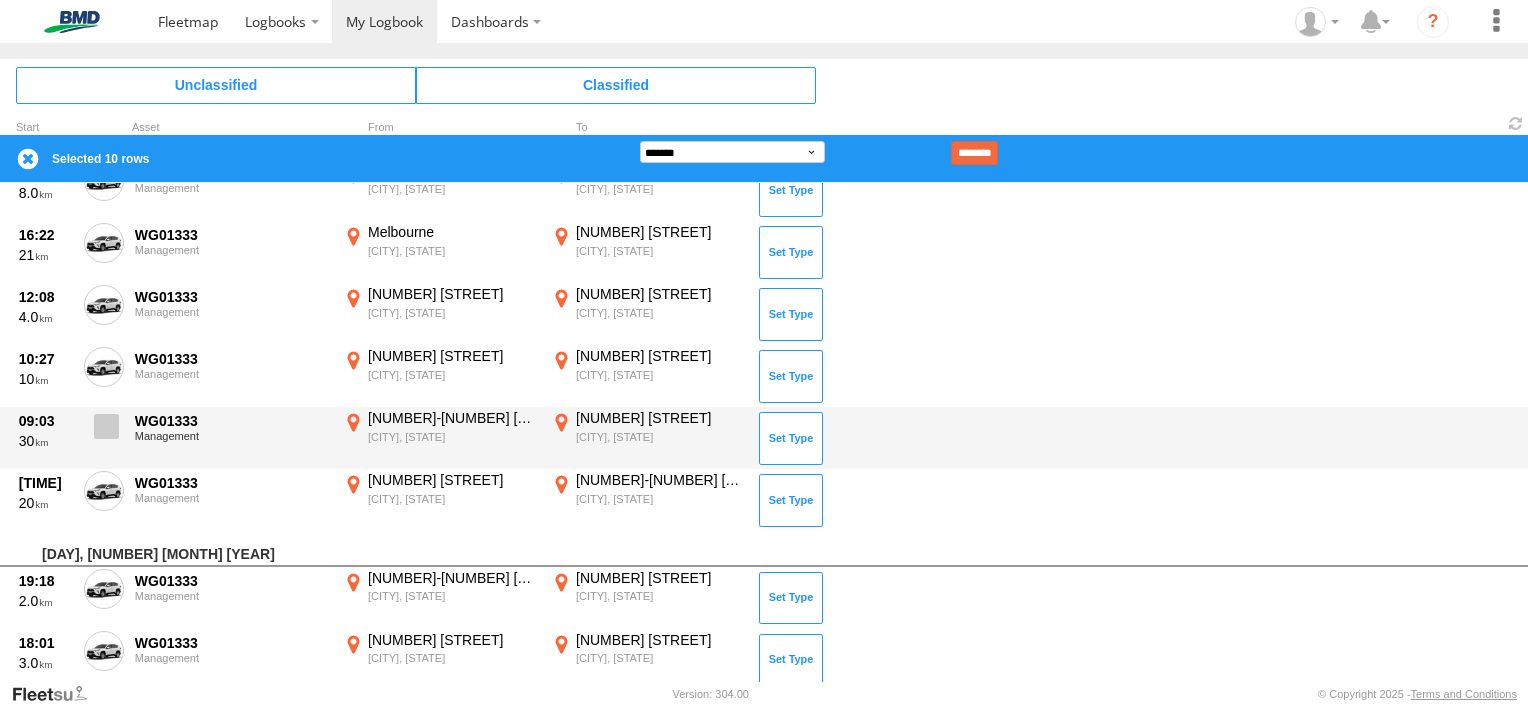 click at bounding box center (106, 426) 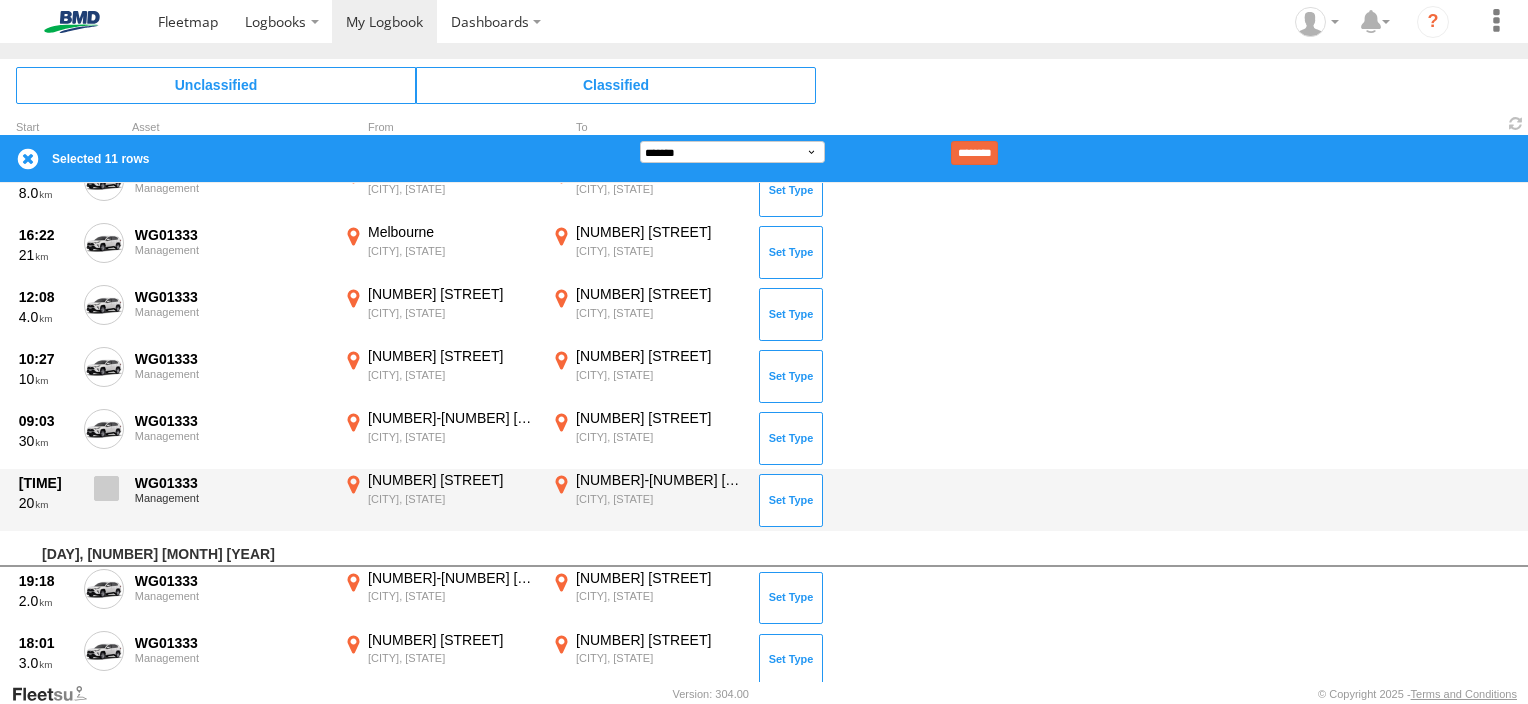 click at bounding box center (106, 488) 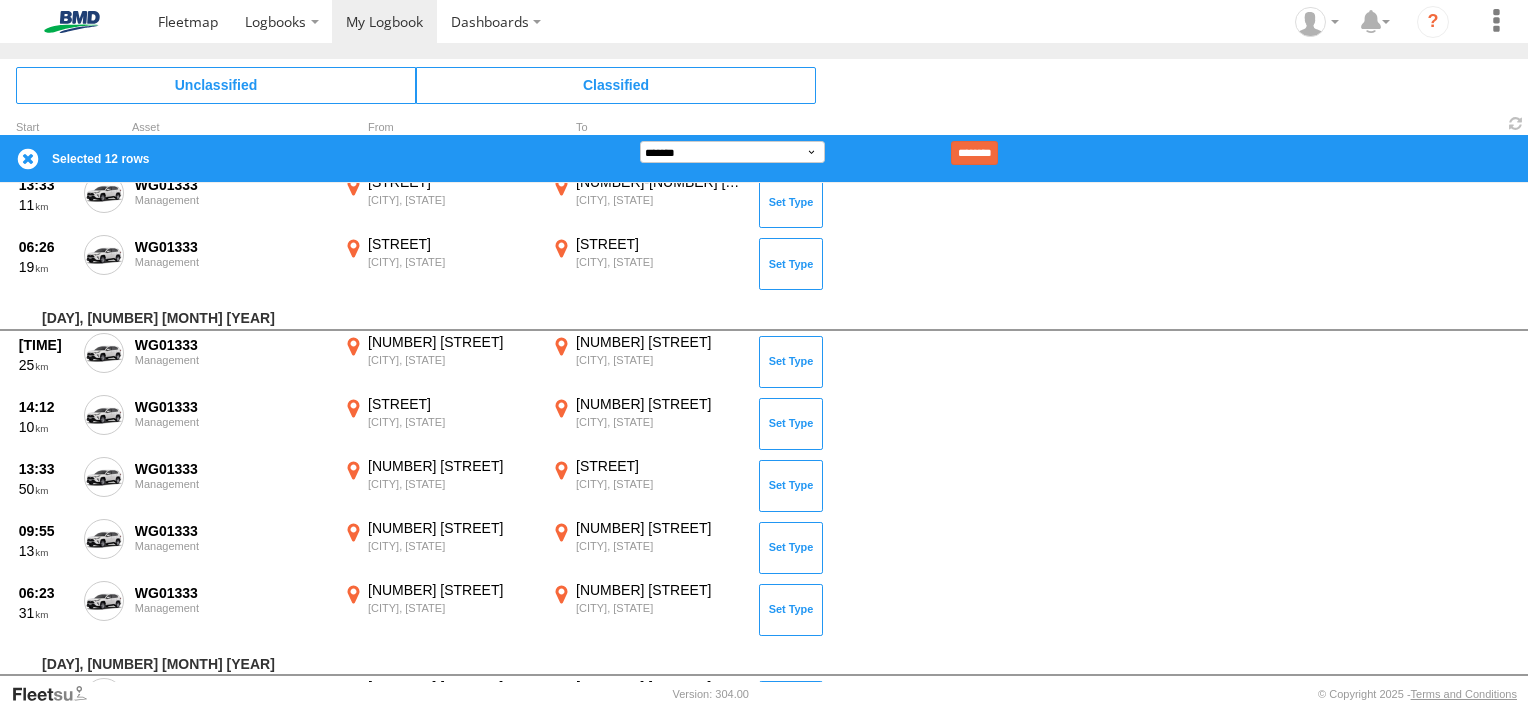 scroll, scrollTop: 1098, scrollLeft: 0, axis: vertical 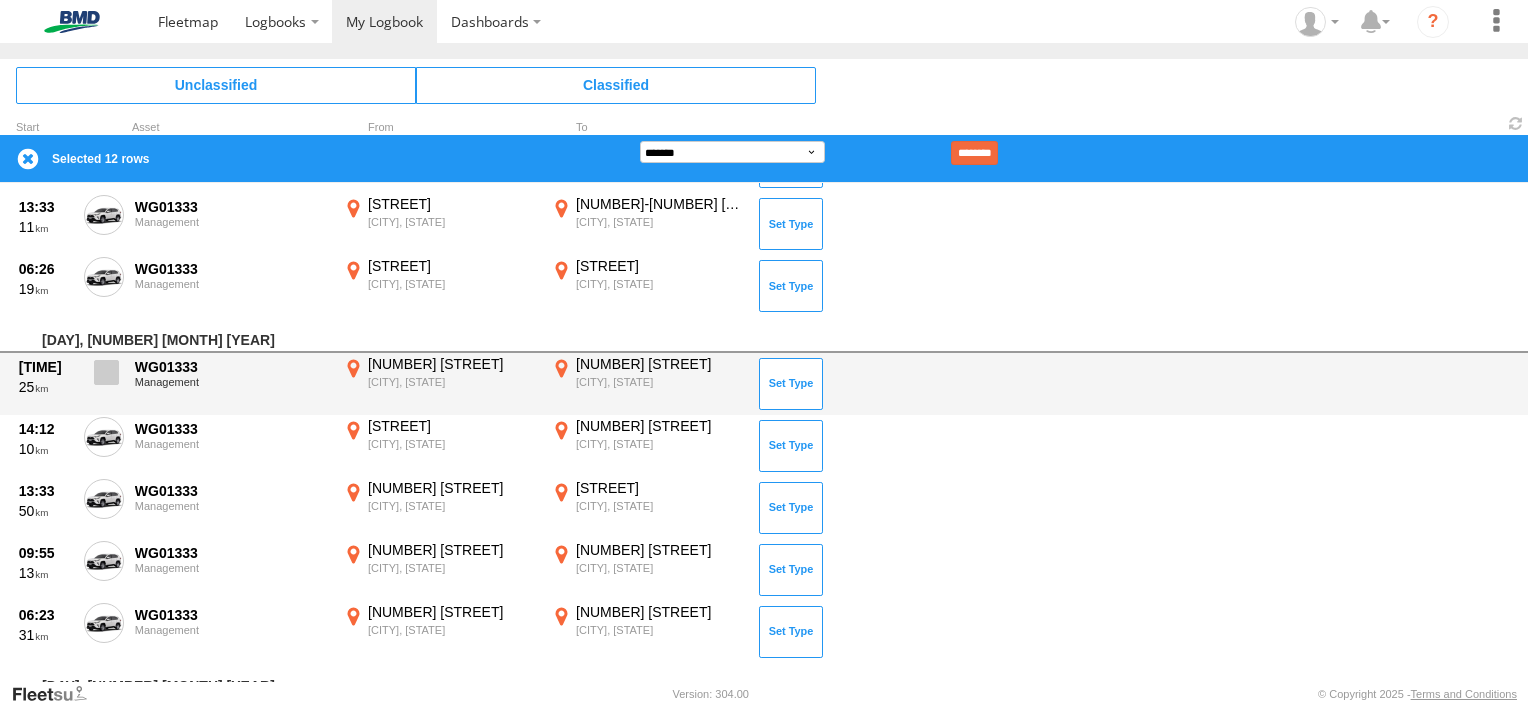 click at bounding box center (106, 372) 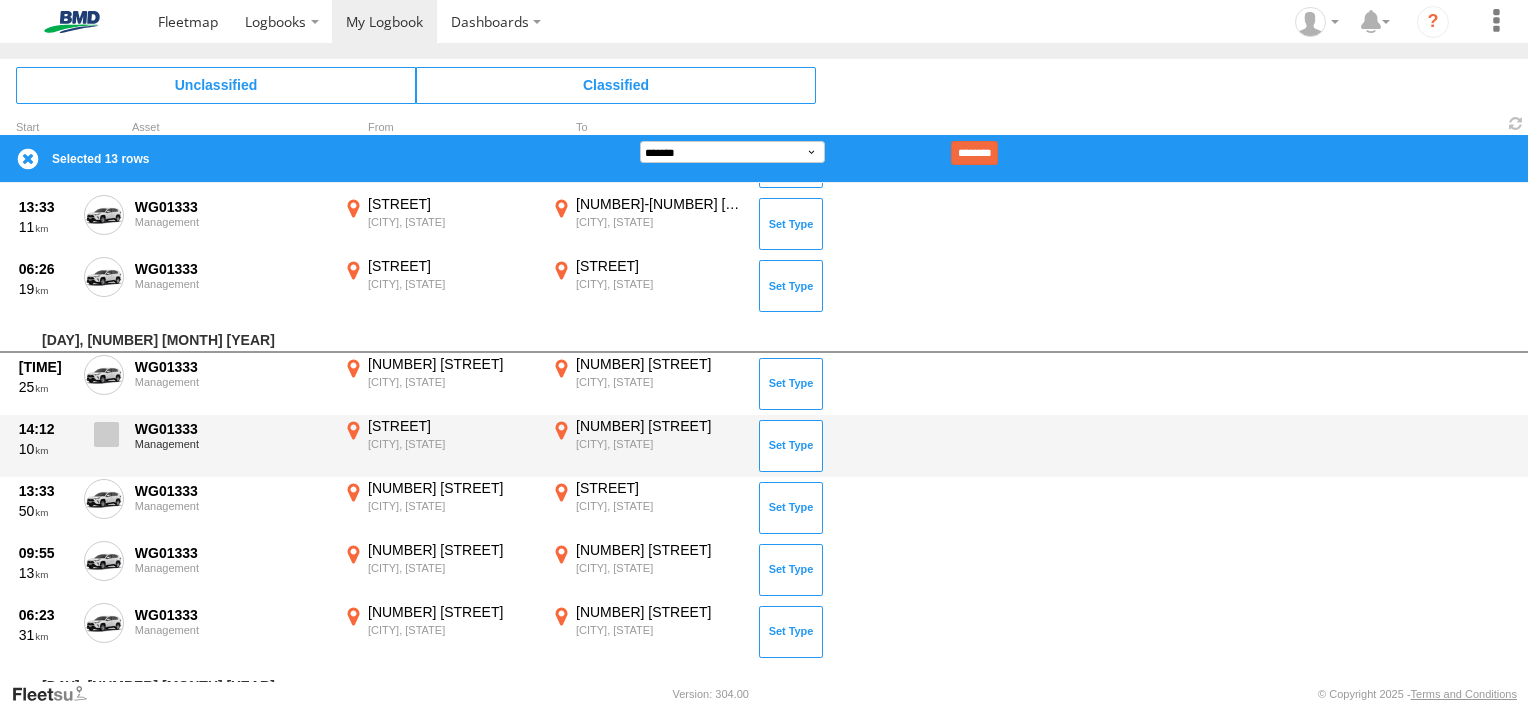 click at bounding box center [106, 434] 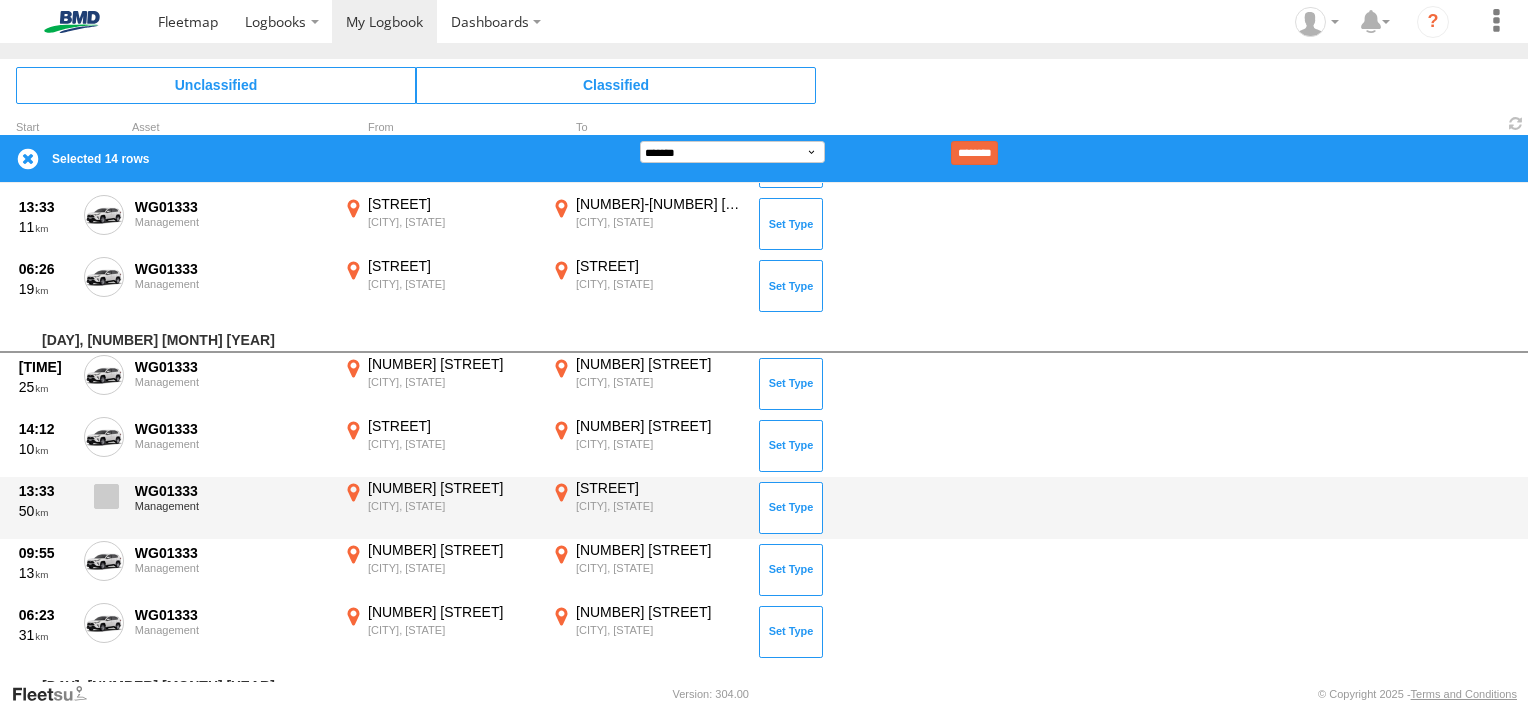 click at bounding box center (104, 502) 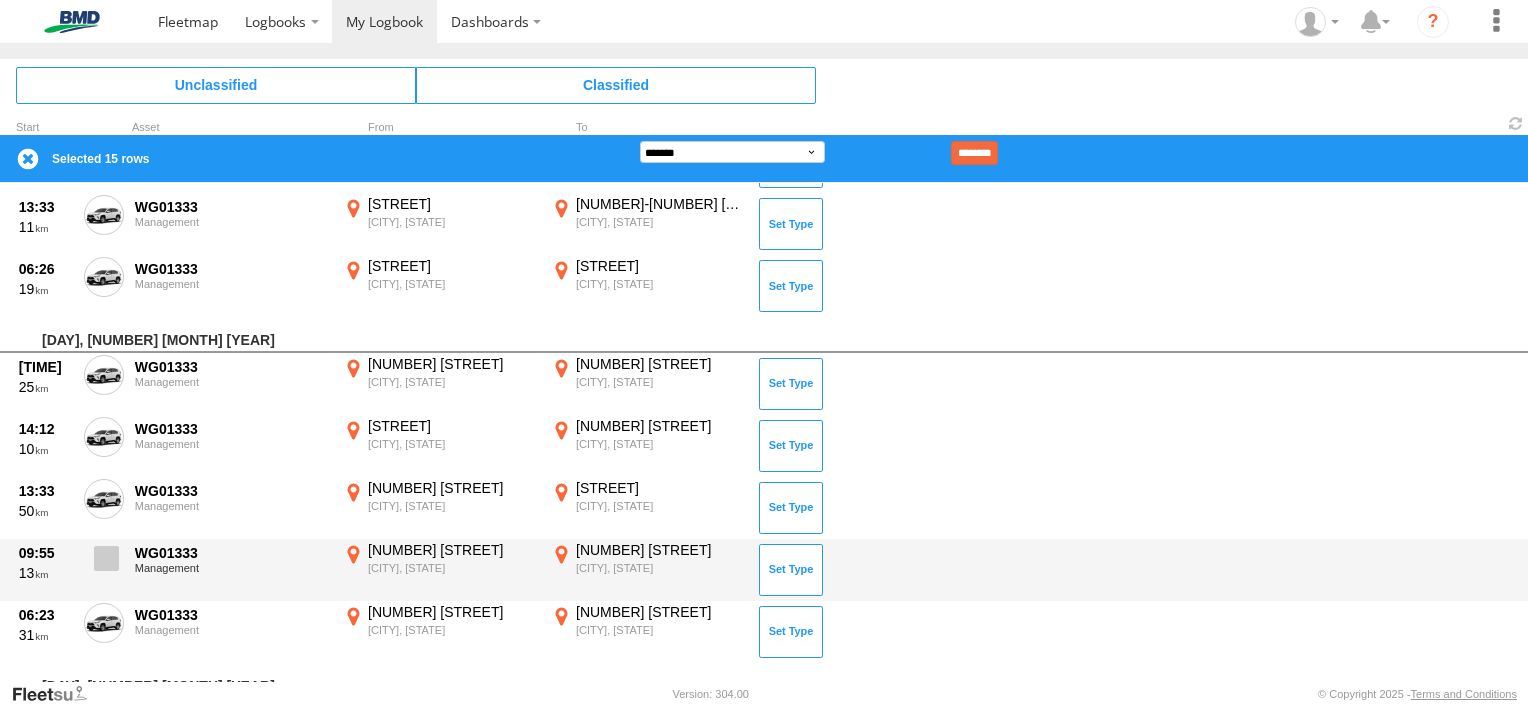 click at bounding box center (106, 558) 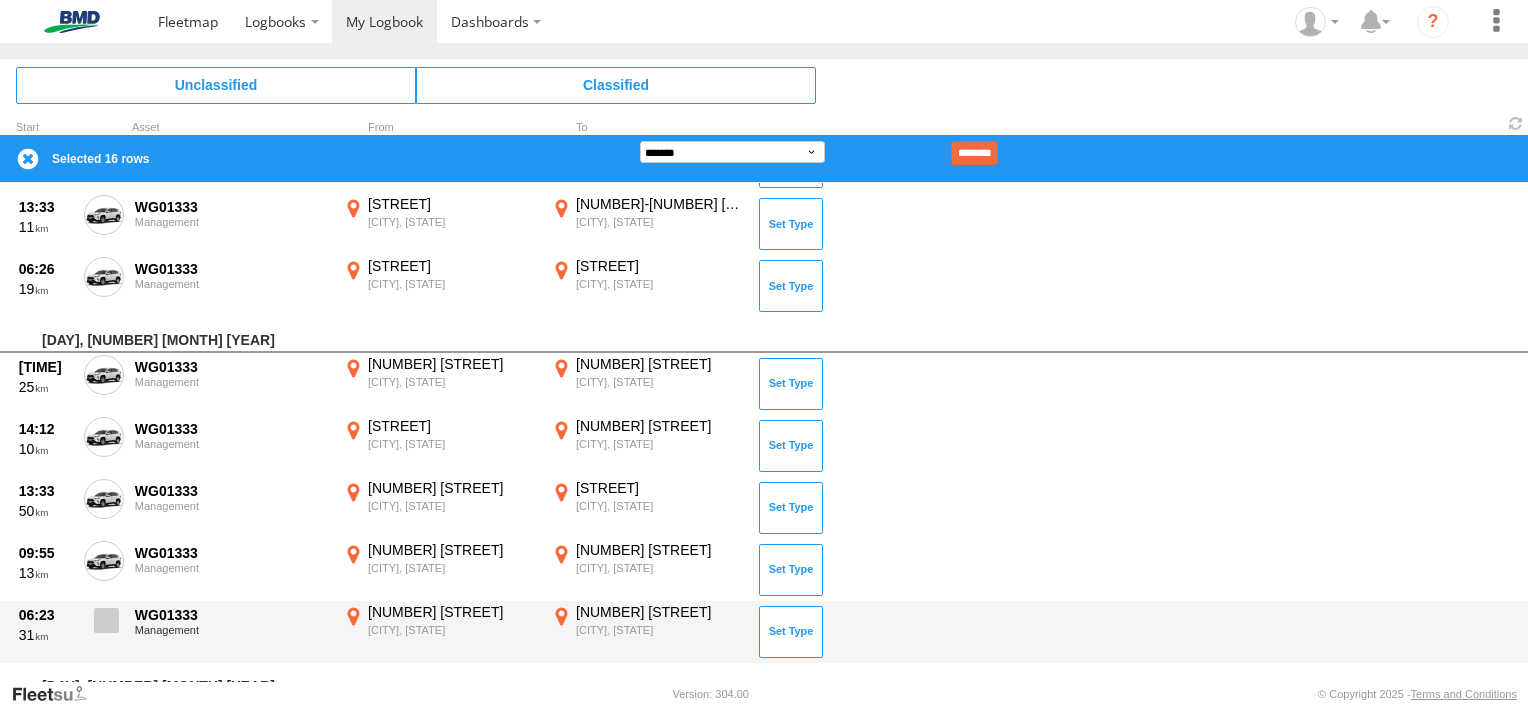 click at bounding box center (106, 620) 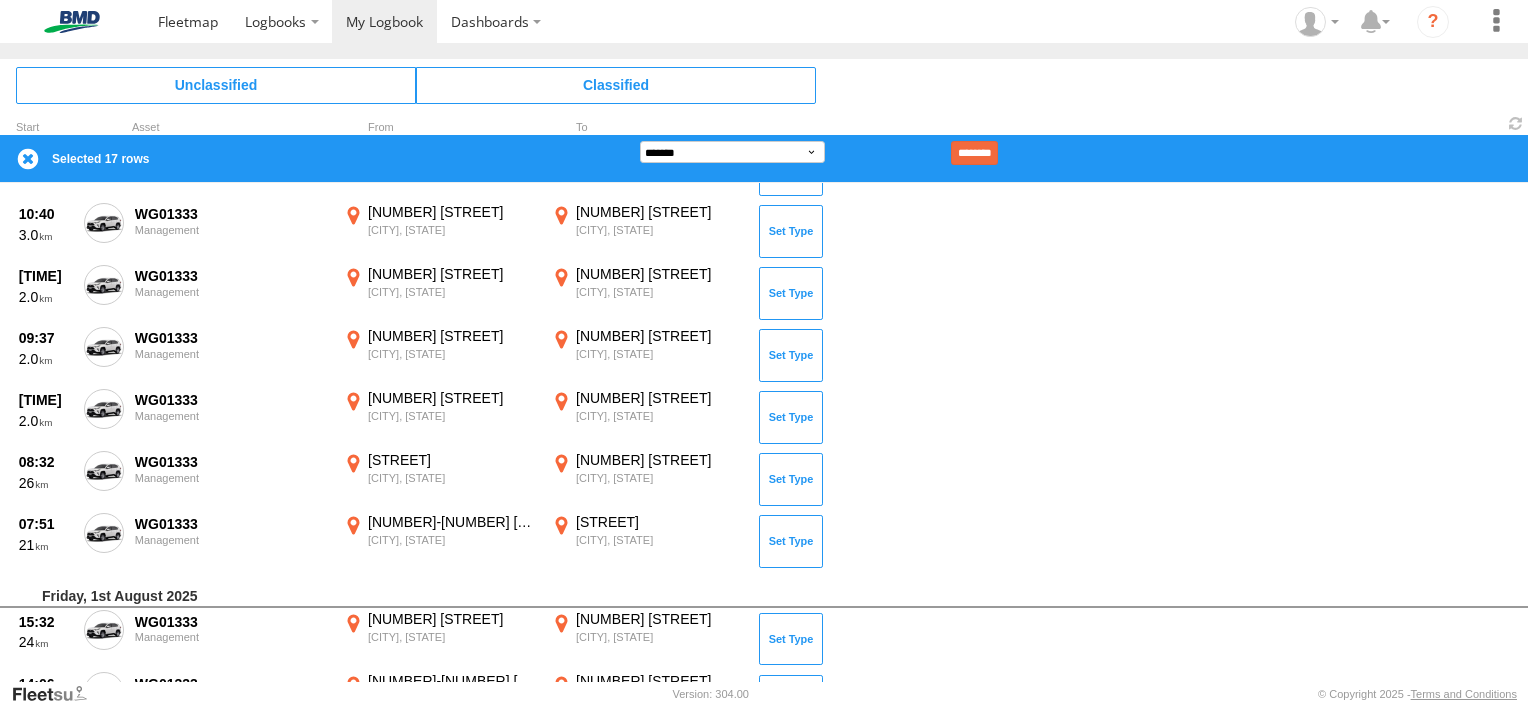 scroll, scrollTop: 498, scrollLeft: 0, axis: vertical 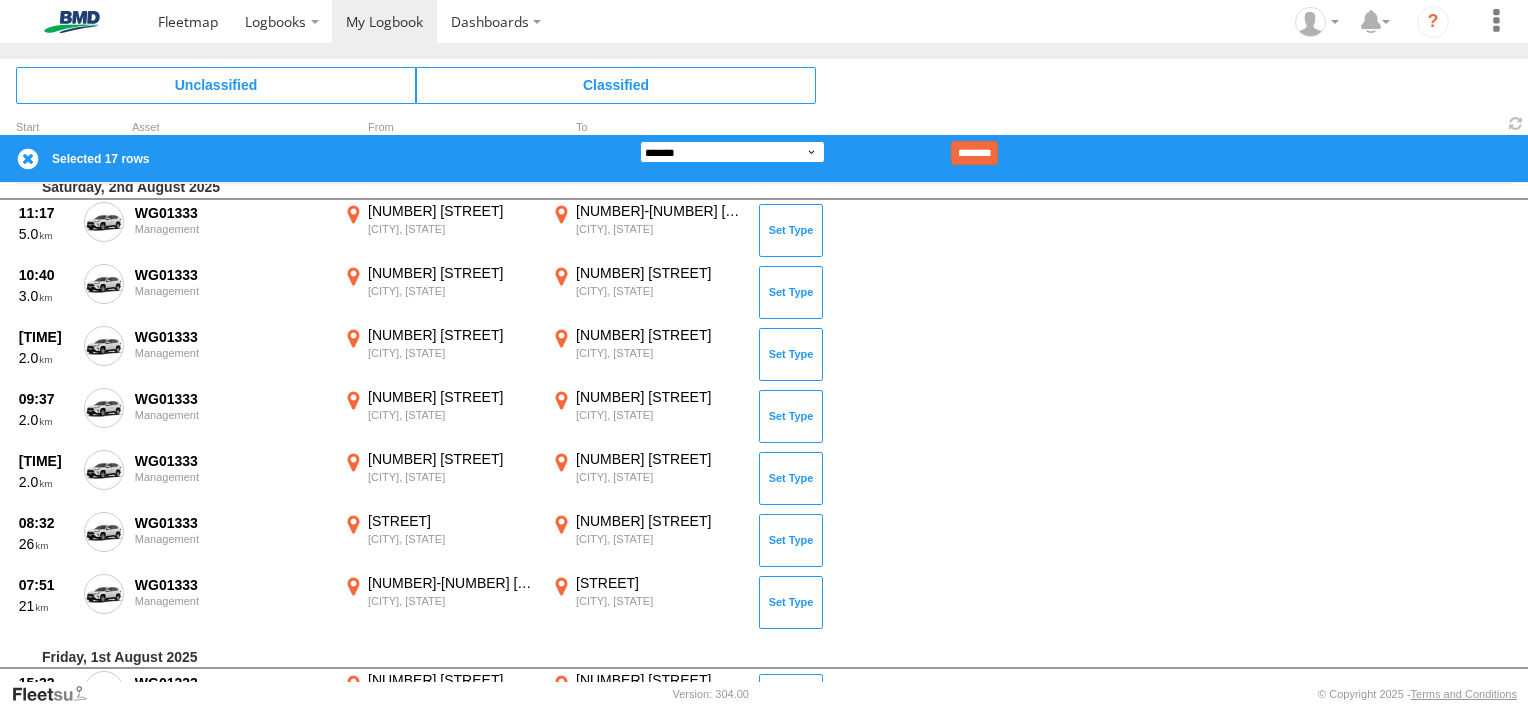 click on "**********" at bounding box center (732, 152) 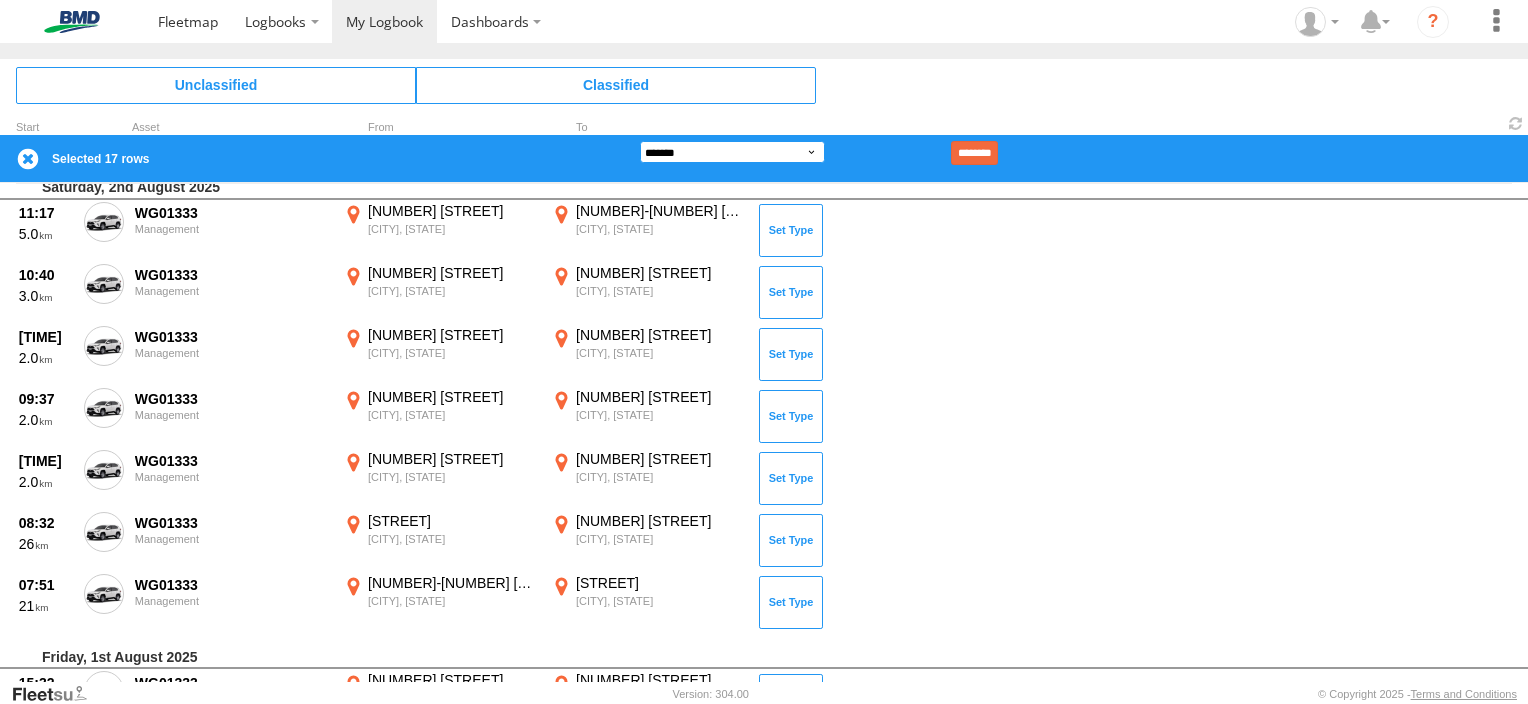 click on "**********" at bounding box center [732, 152] 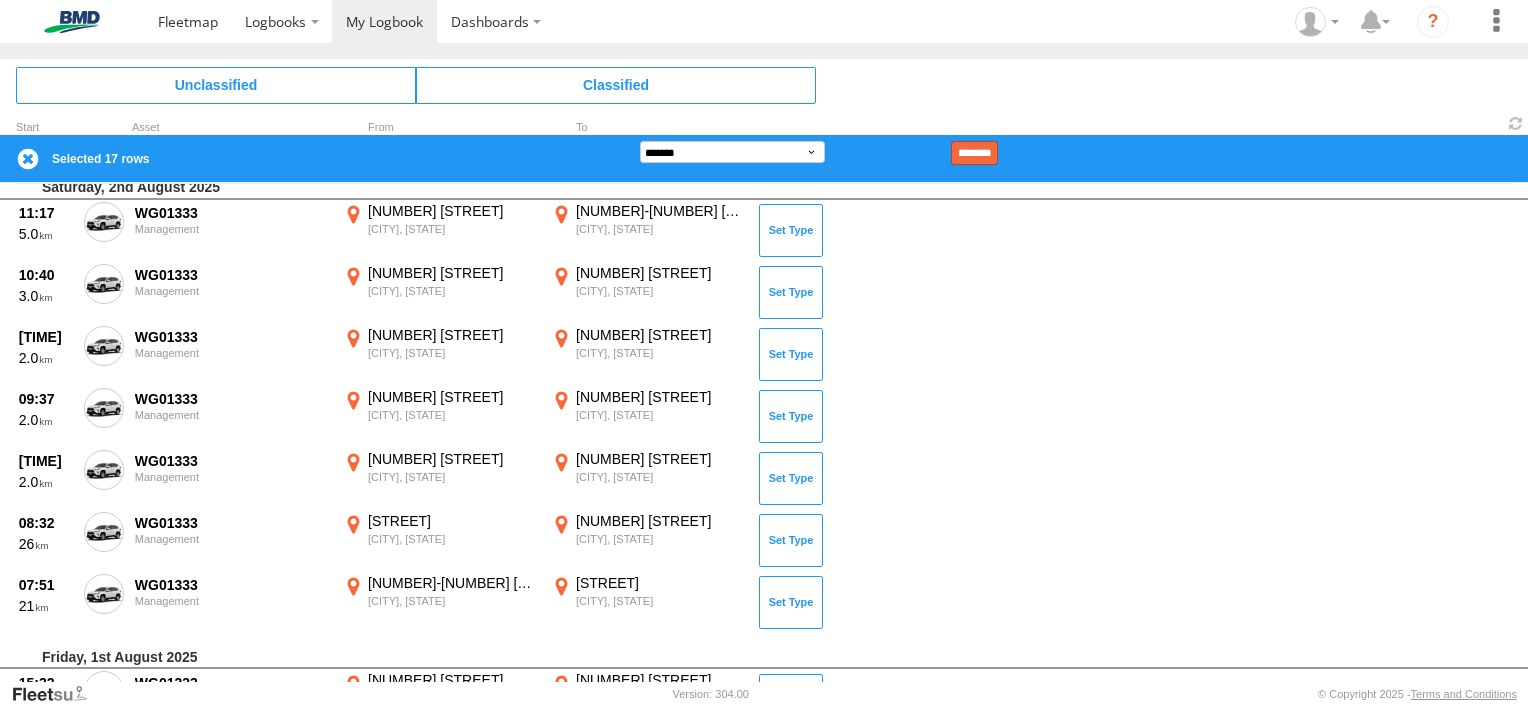 click on "********" at bounding box center [974, 153] 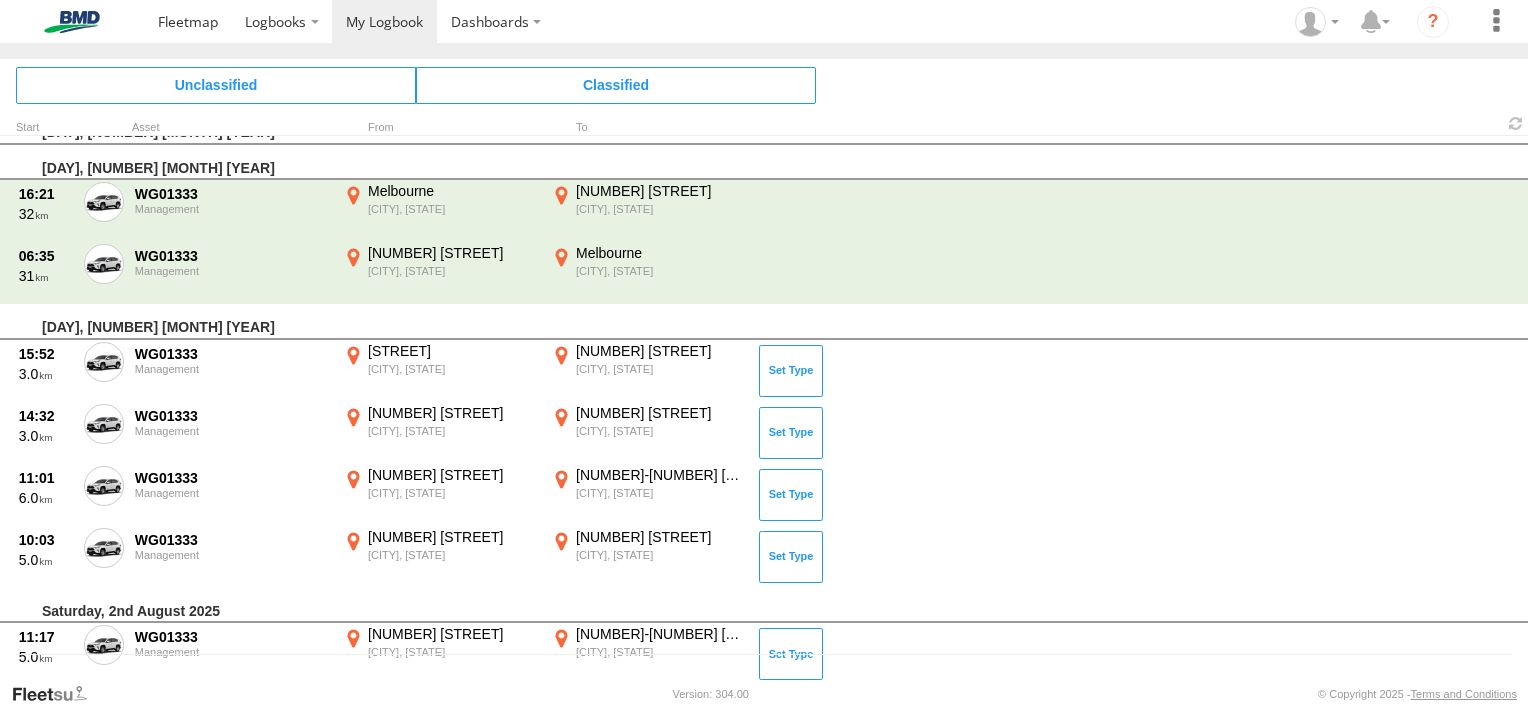 scroll, scrollTop: 0, scrollLeft: 0, axis: both 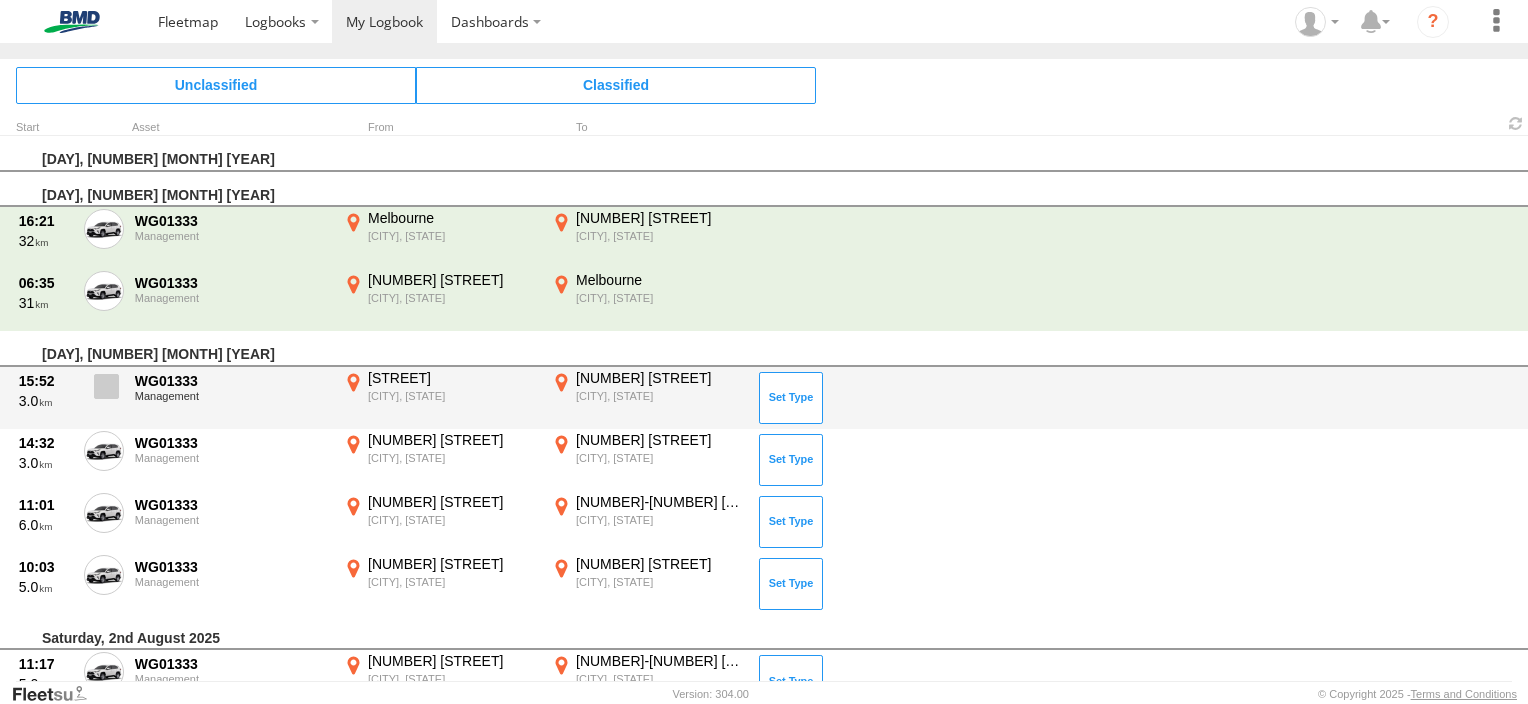 click at bounding box center [106, 386] 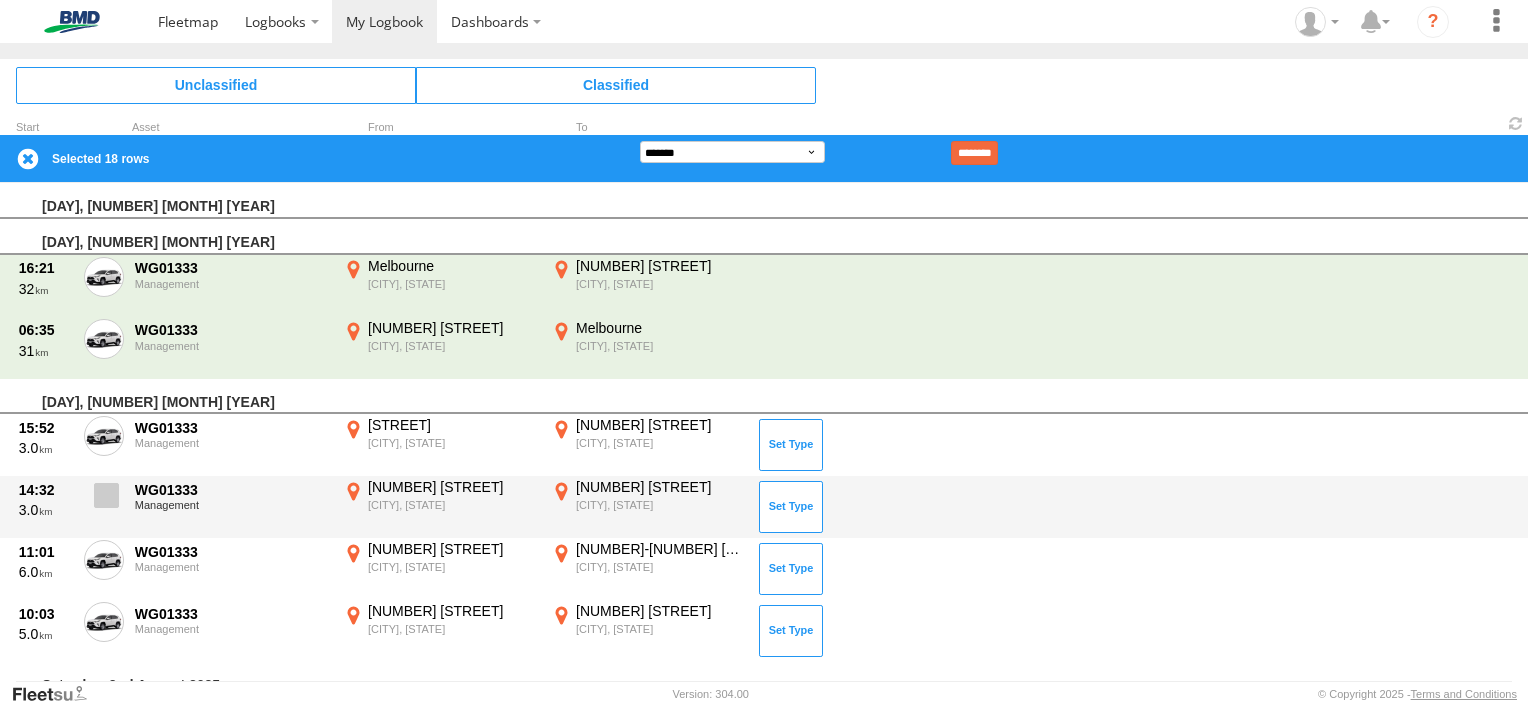 click at bounding box center [106, 495] 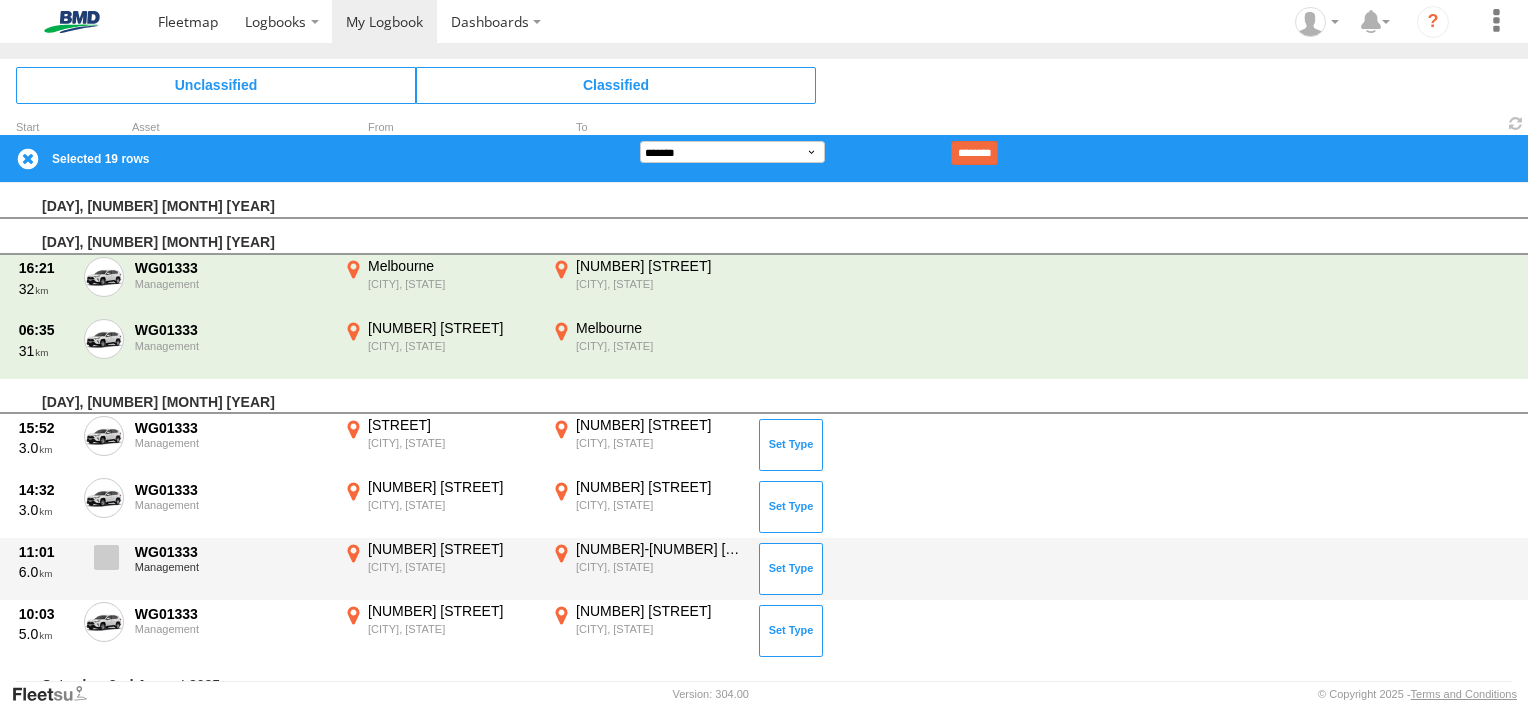 click at bounding box center [104, 563] 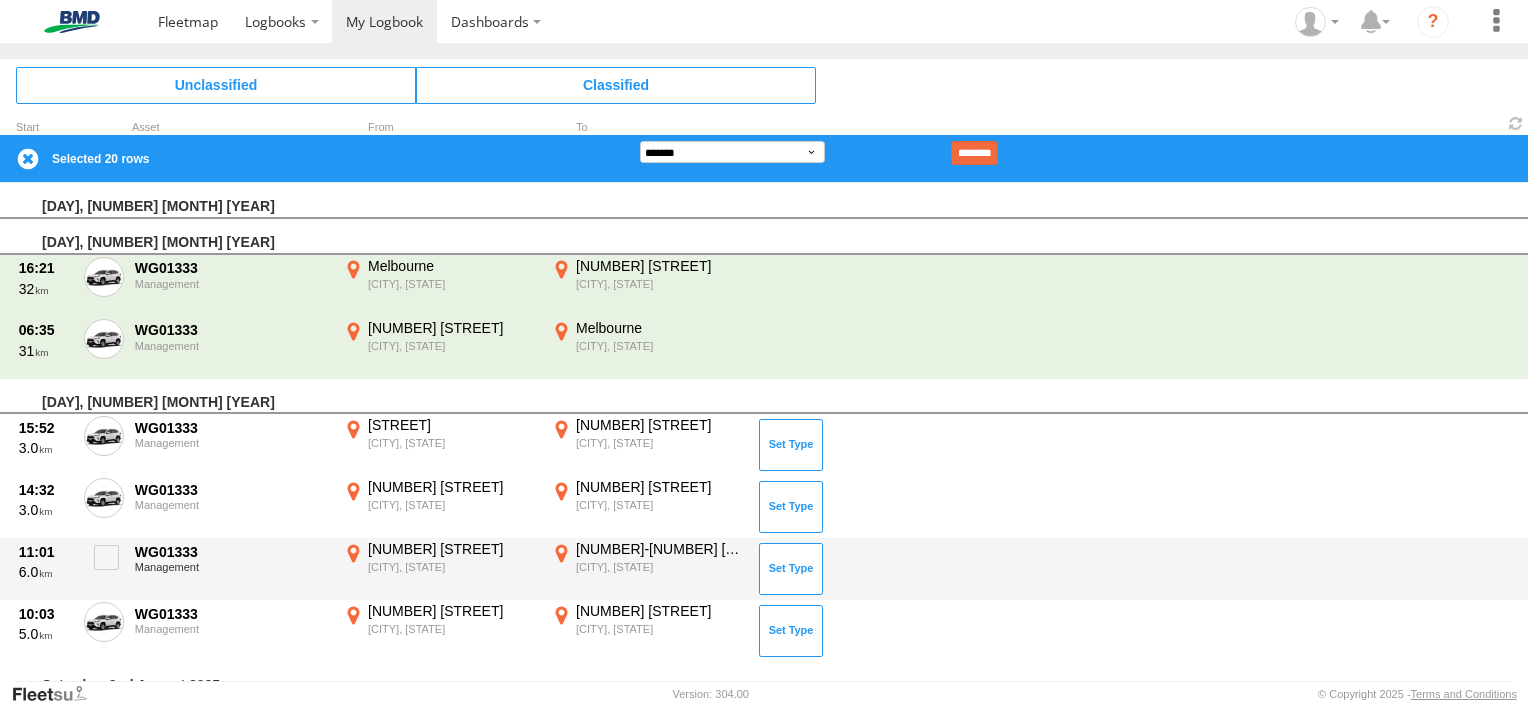 click on "[TIME]
[NUMBER]
WG01333
Management
[NUMBER] [STREET]
[CITY], [STATE]
[LAT] [LONG]
[NUMBER]-[NUMBER] [STREET]
[CITY], [STATE]
[LAT] [LONG]
Meeting  Other Private" at bounding box center (764, 569) 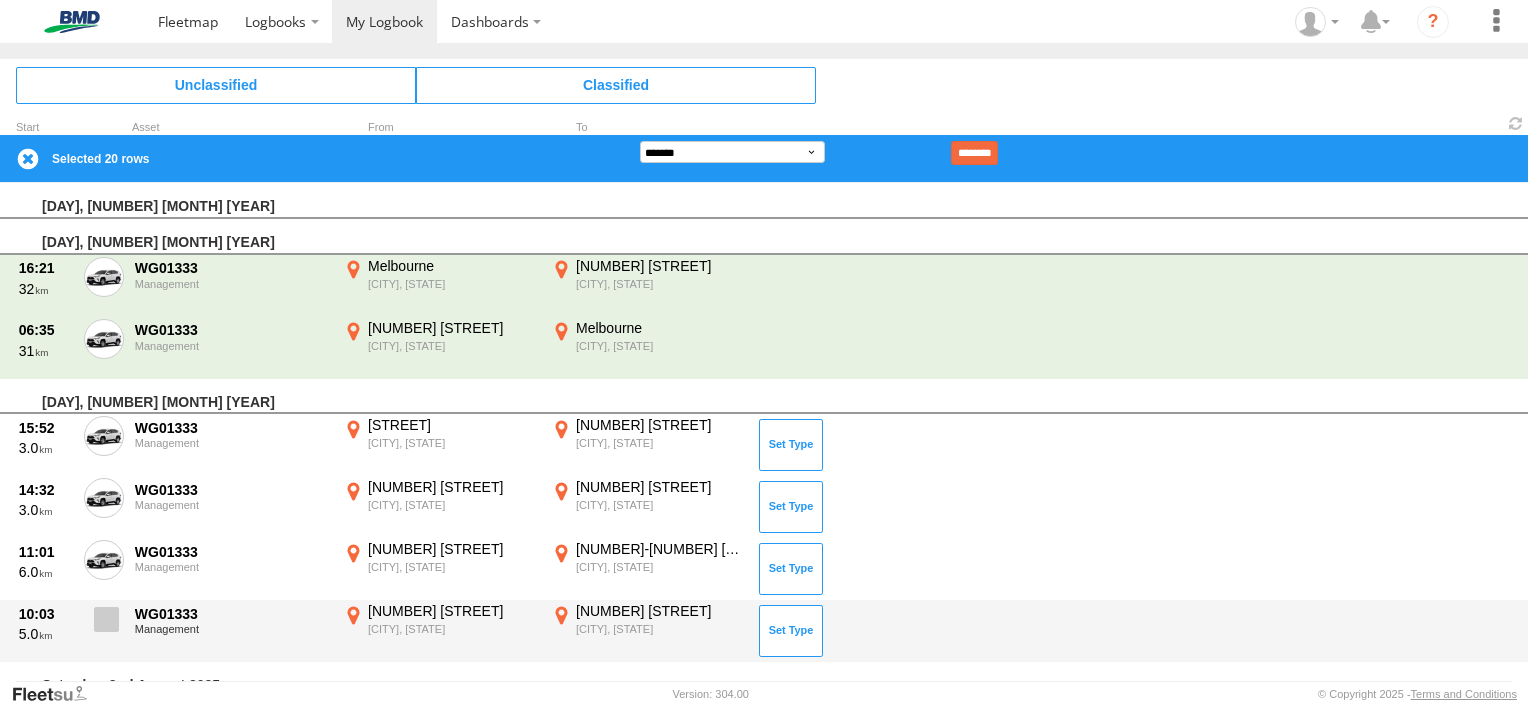 click at bounding box center [106, 619] 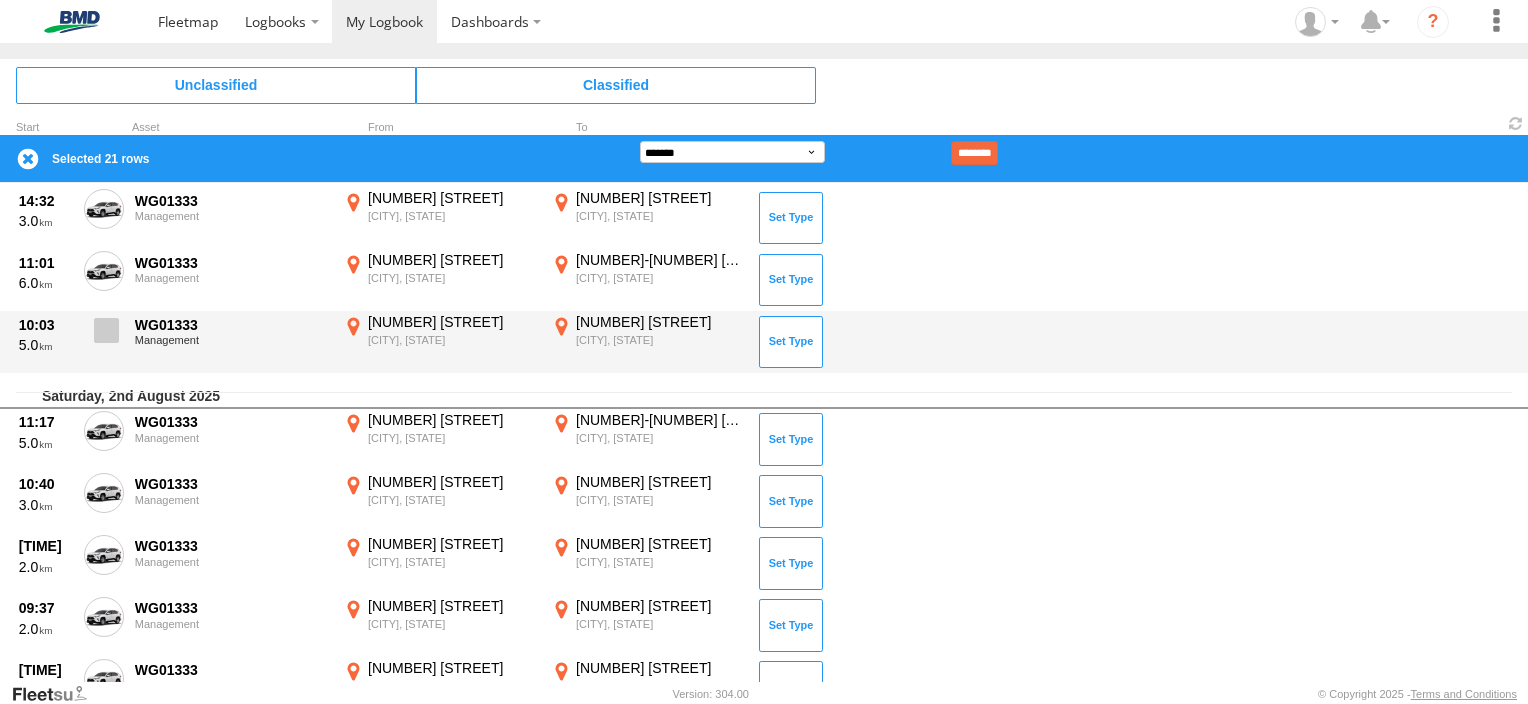 scroll, scrollTop: 300, scrollLeft: 0, axis: vertical 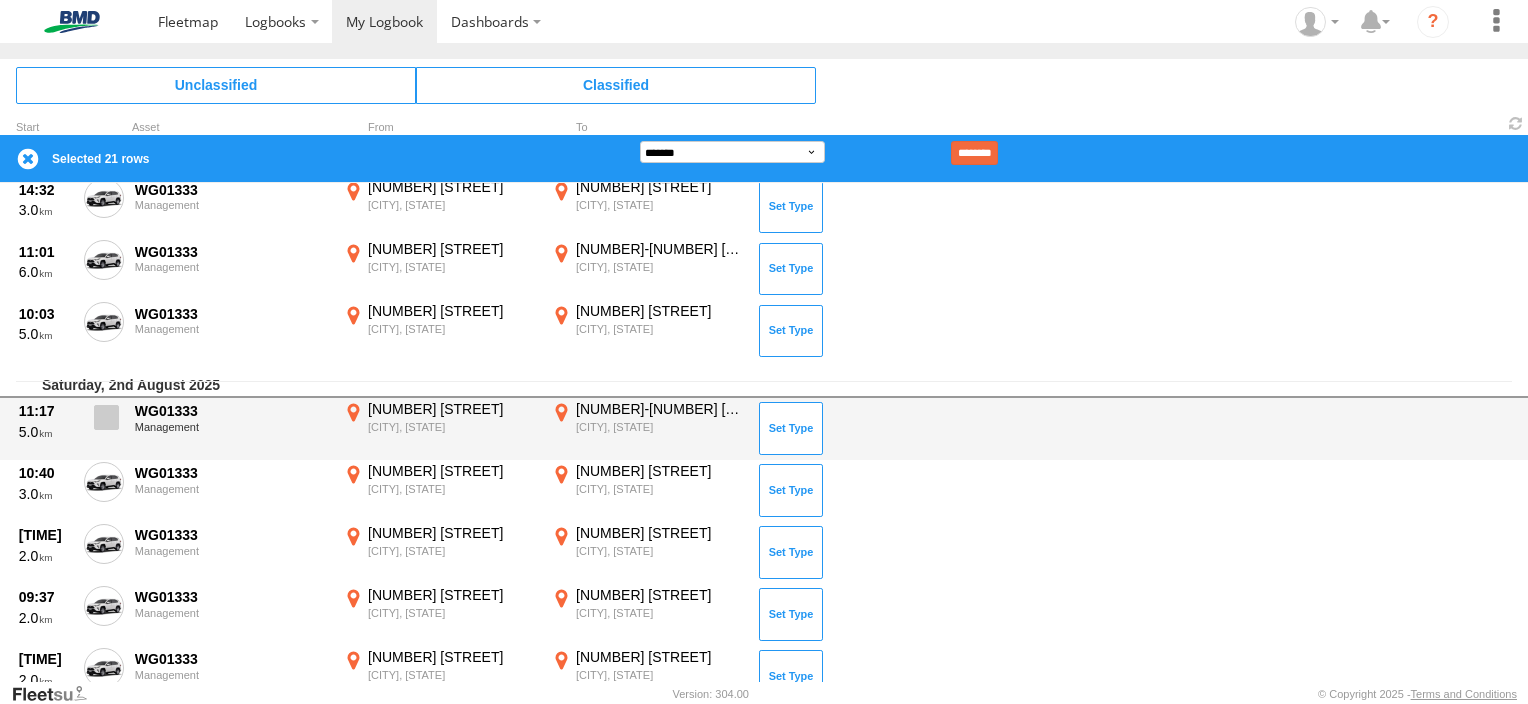 click at bounding box center [104, 423] 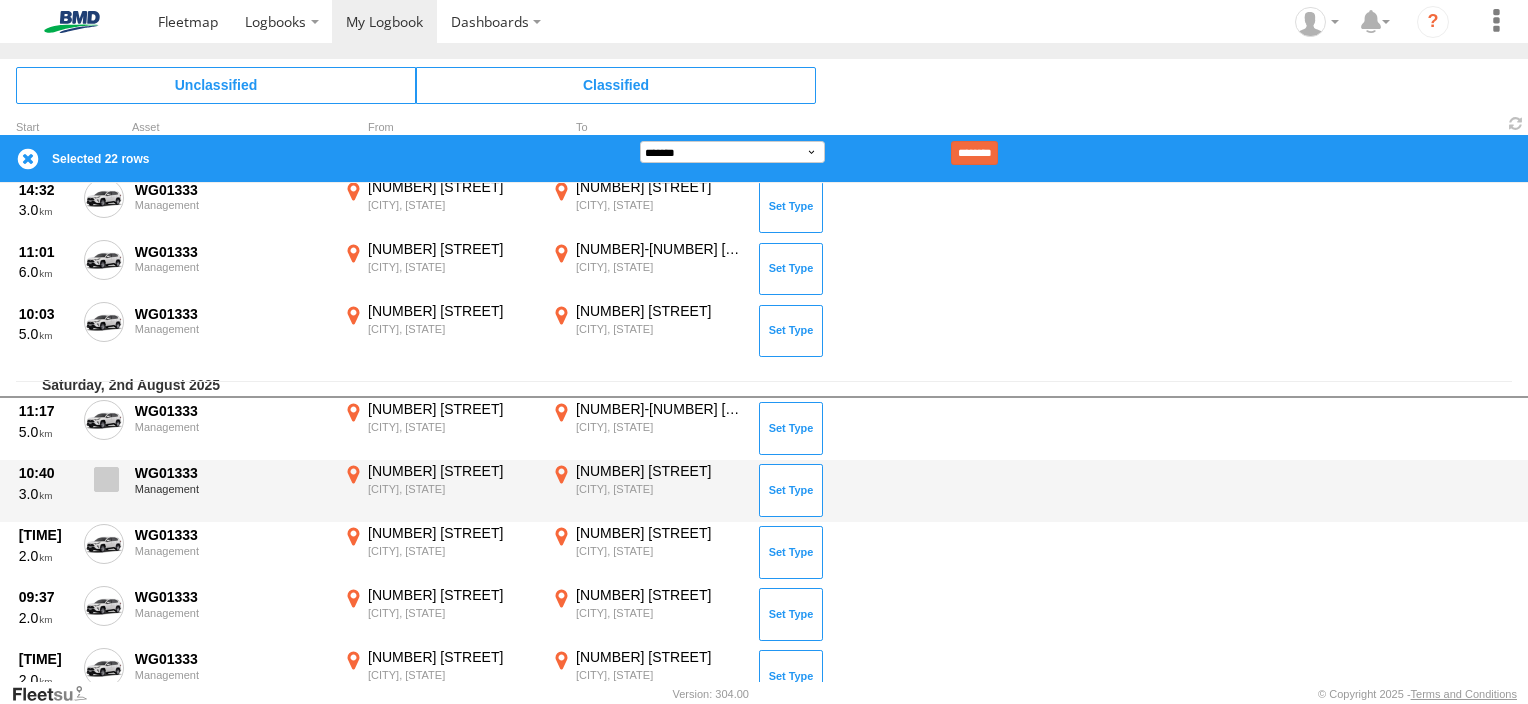 click at bounding box center (104, 485) 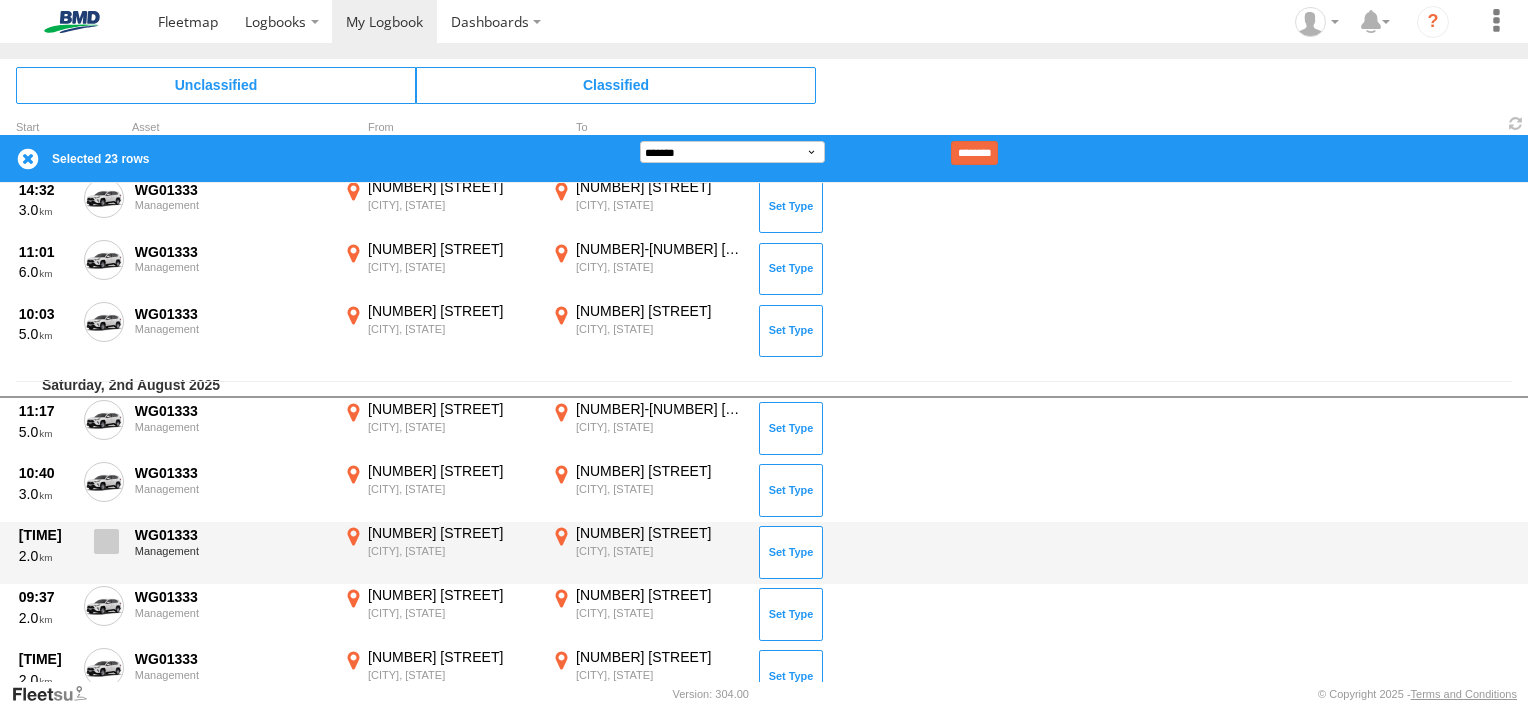 click at bounding box center [104, 547] 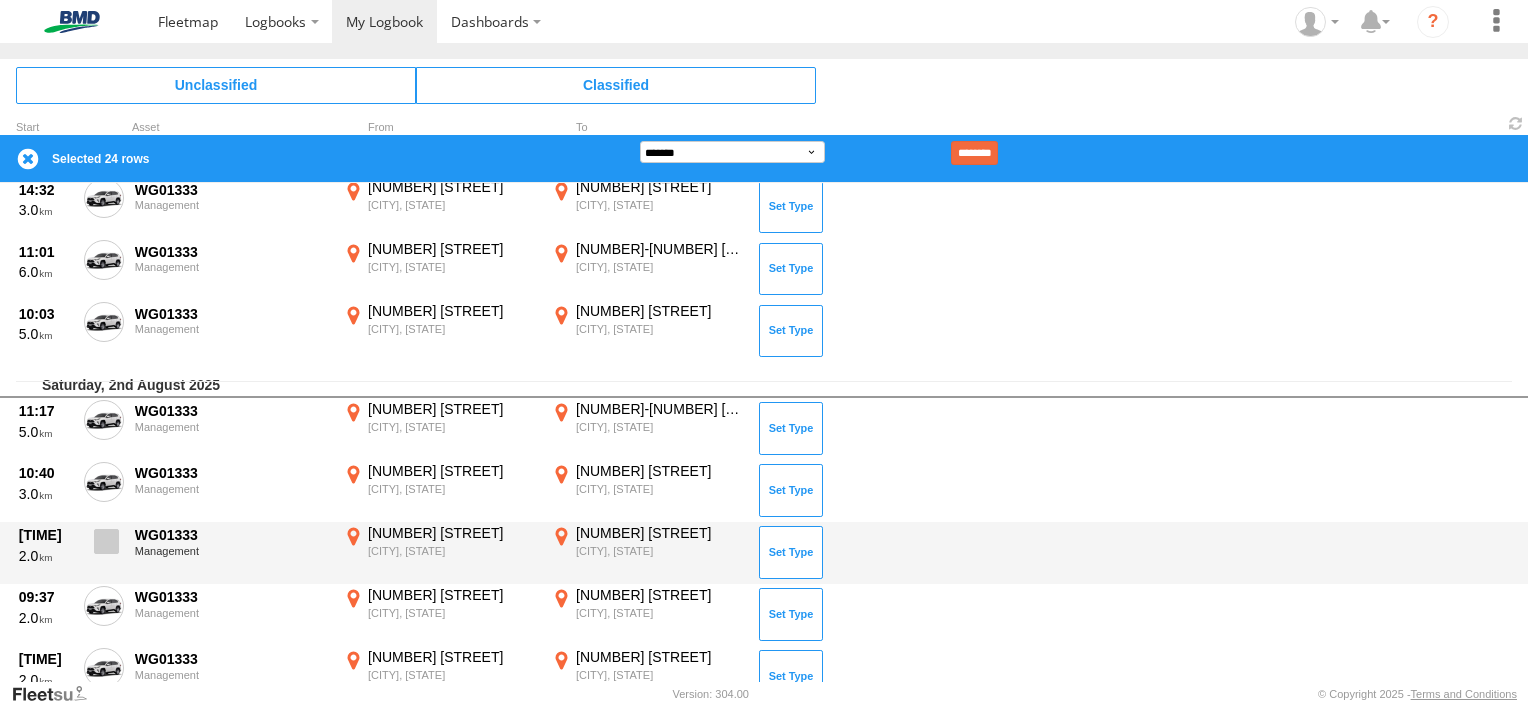click at bounding box center (106, 541) 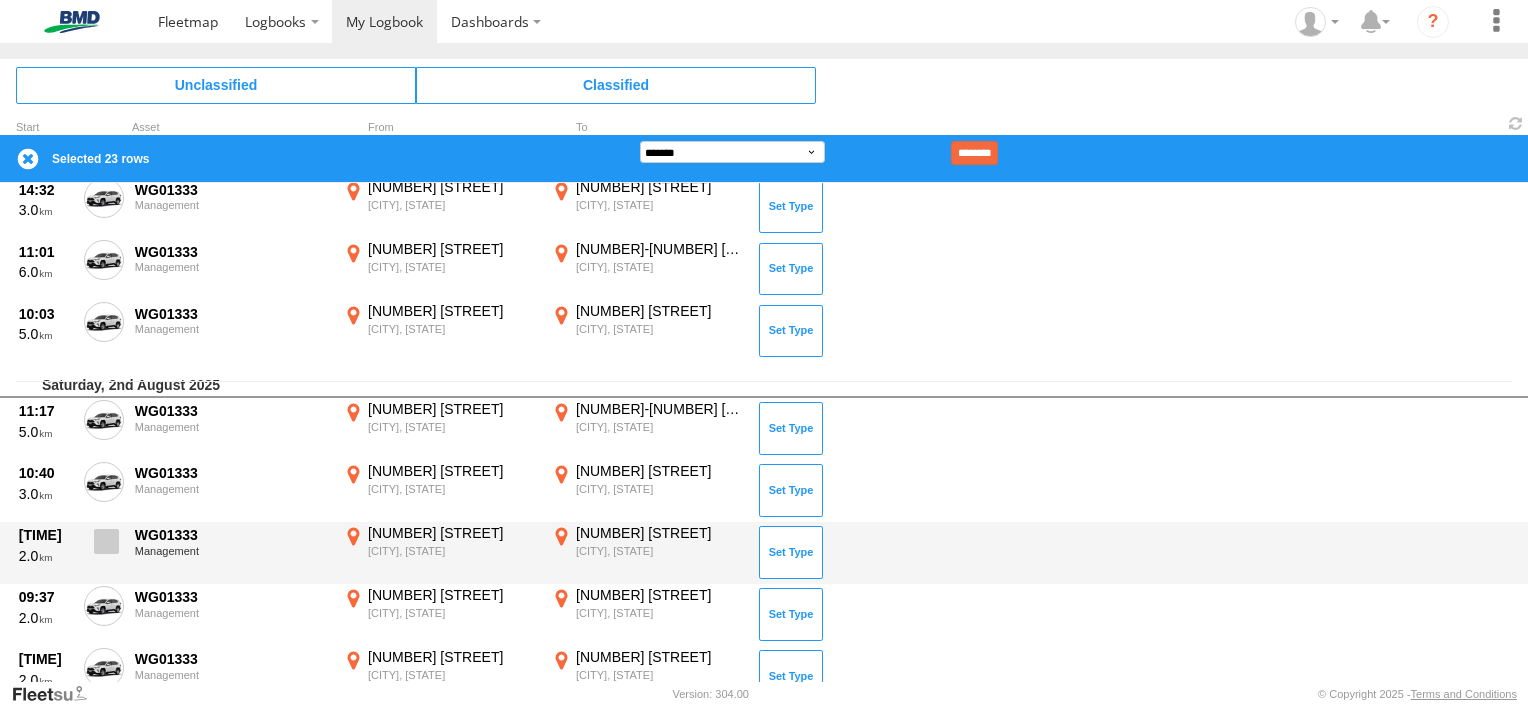 click at bounding box center [106, 541] 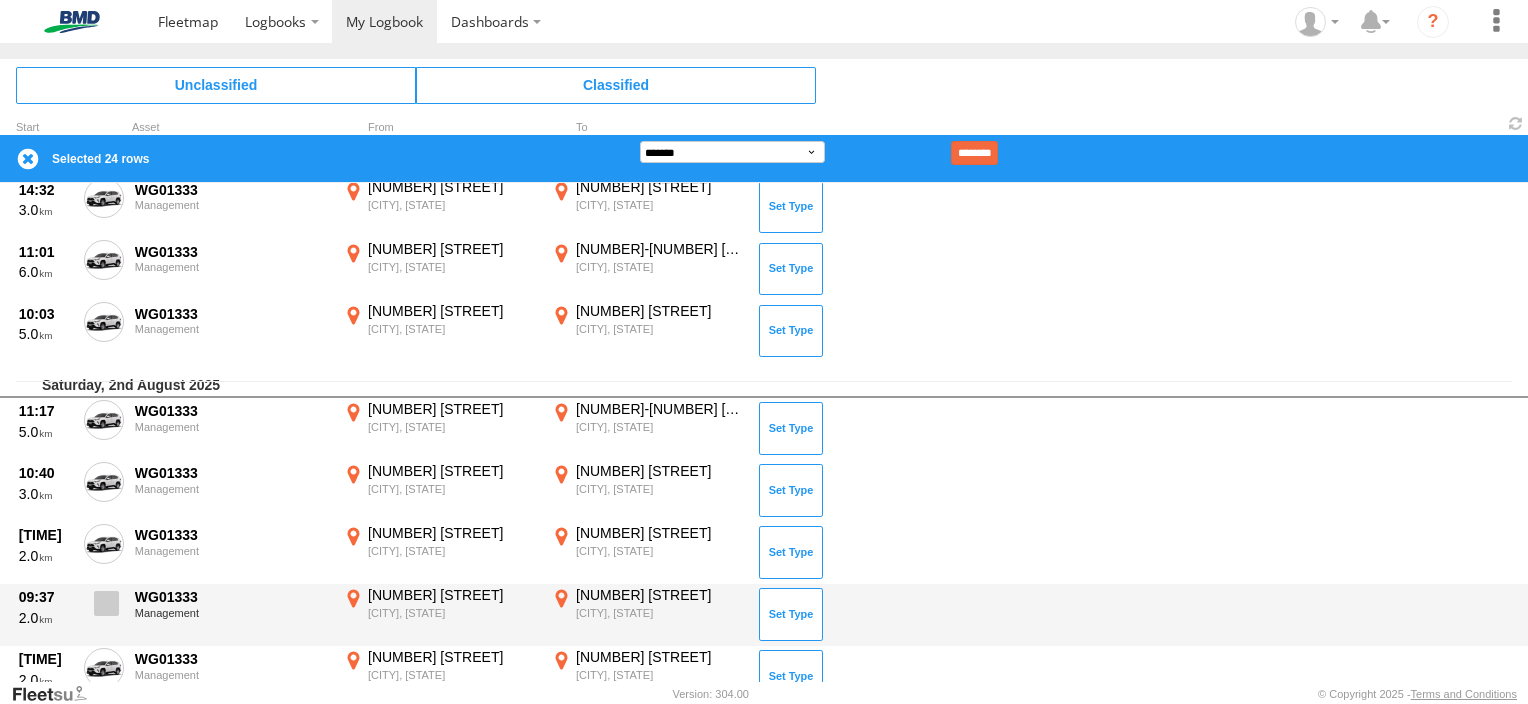 click at bounding box center [106, 603] 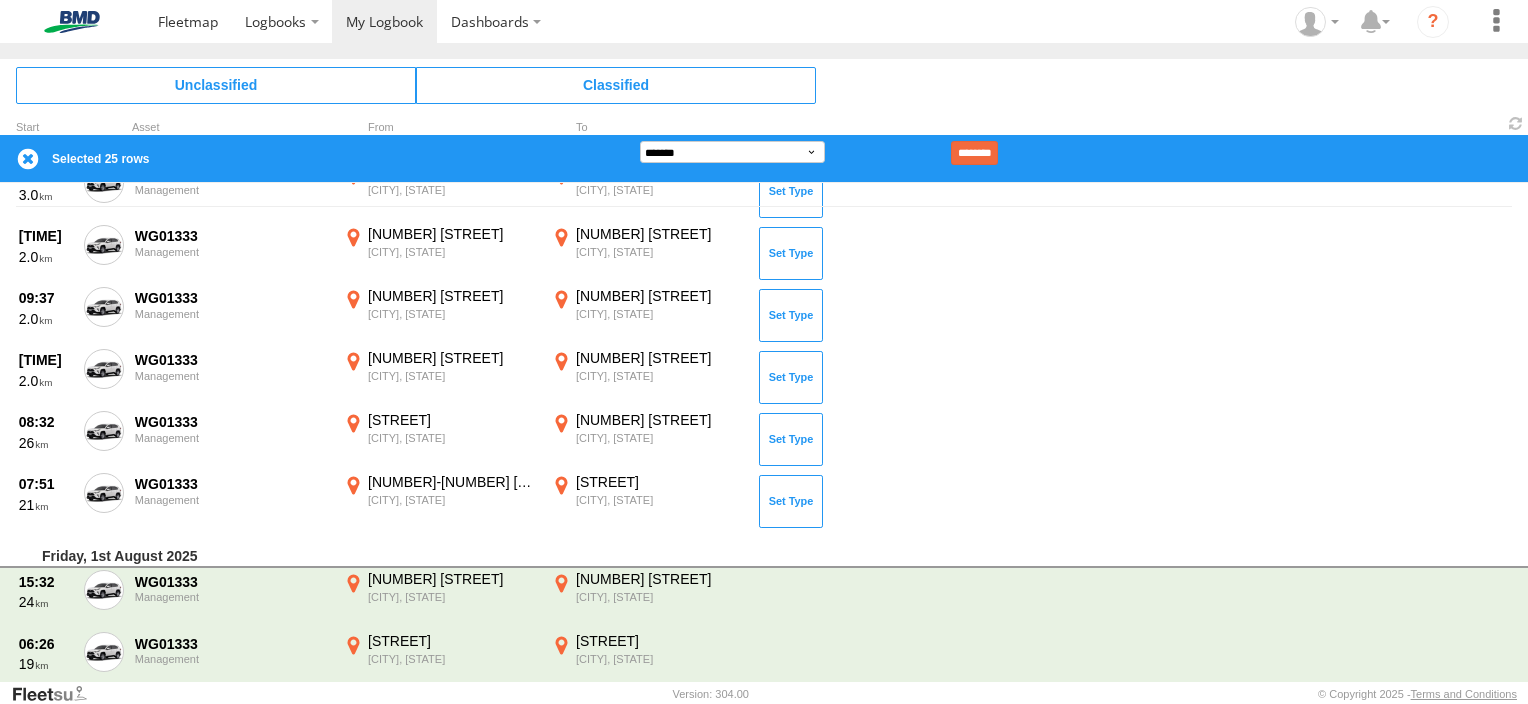 scroll, scrollTop: 476, scrollLeft: 0, axis: vertical 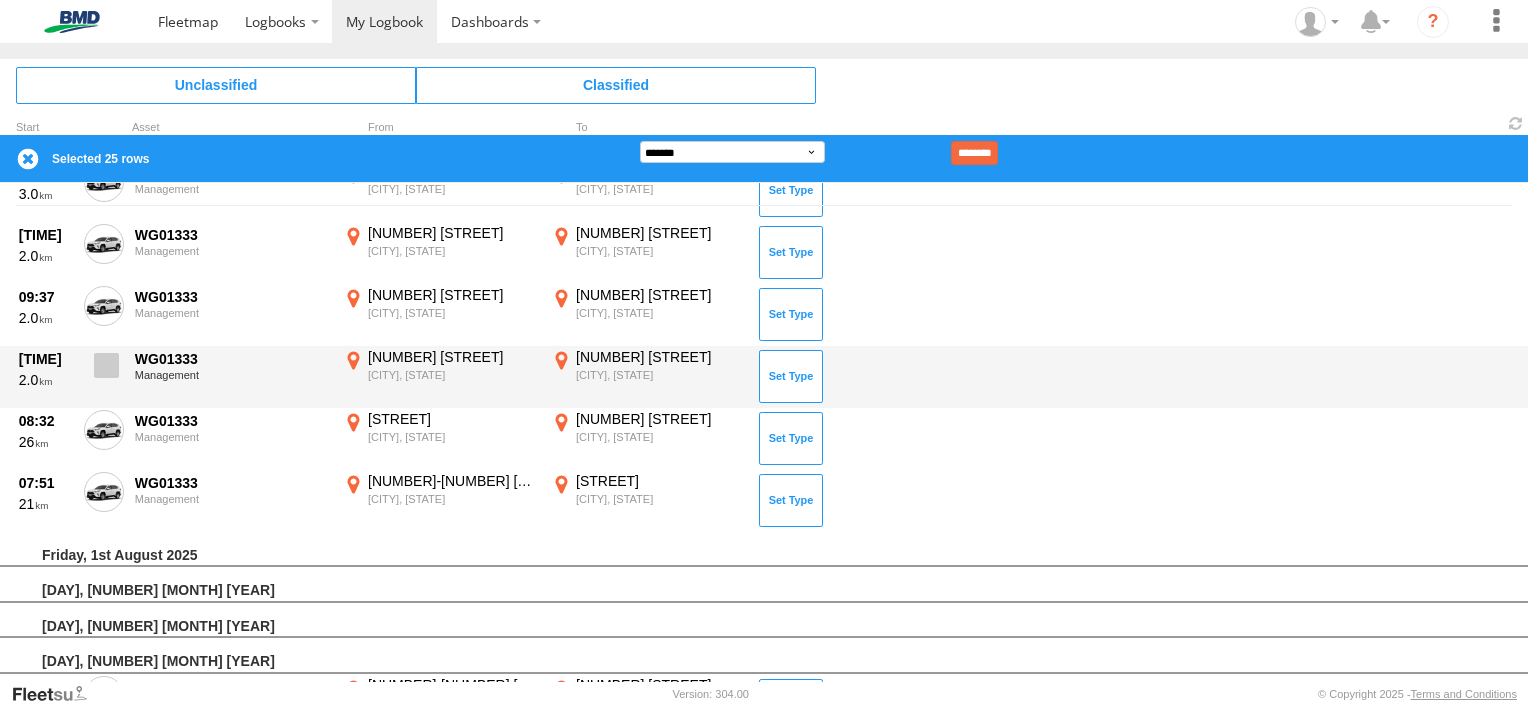 click at bounding box center [104, 371] 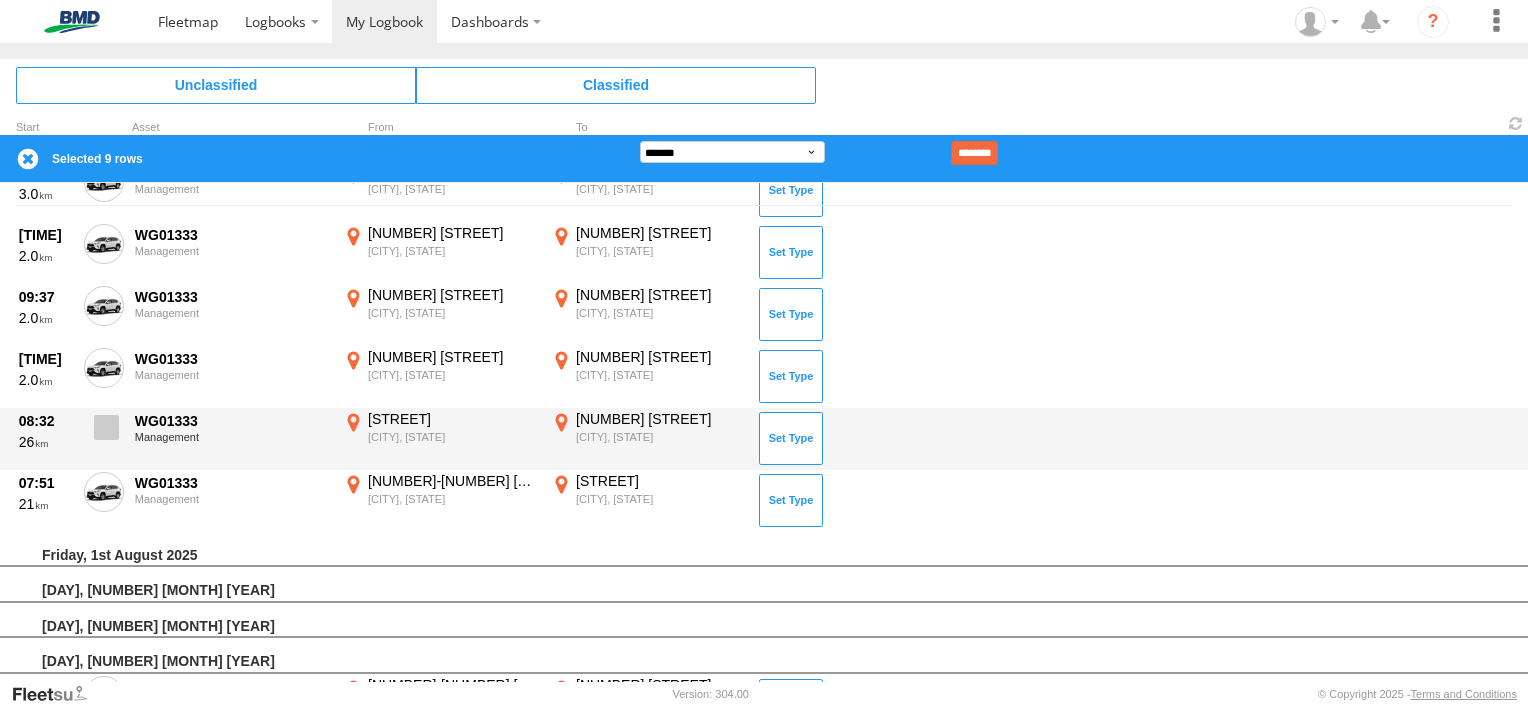 click at bounding box center [104, 433] 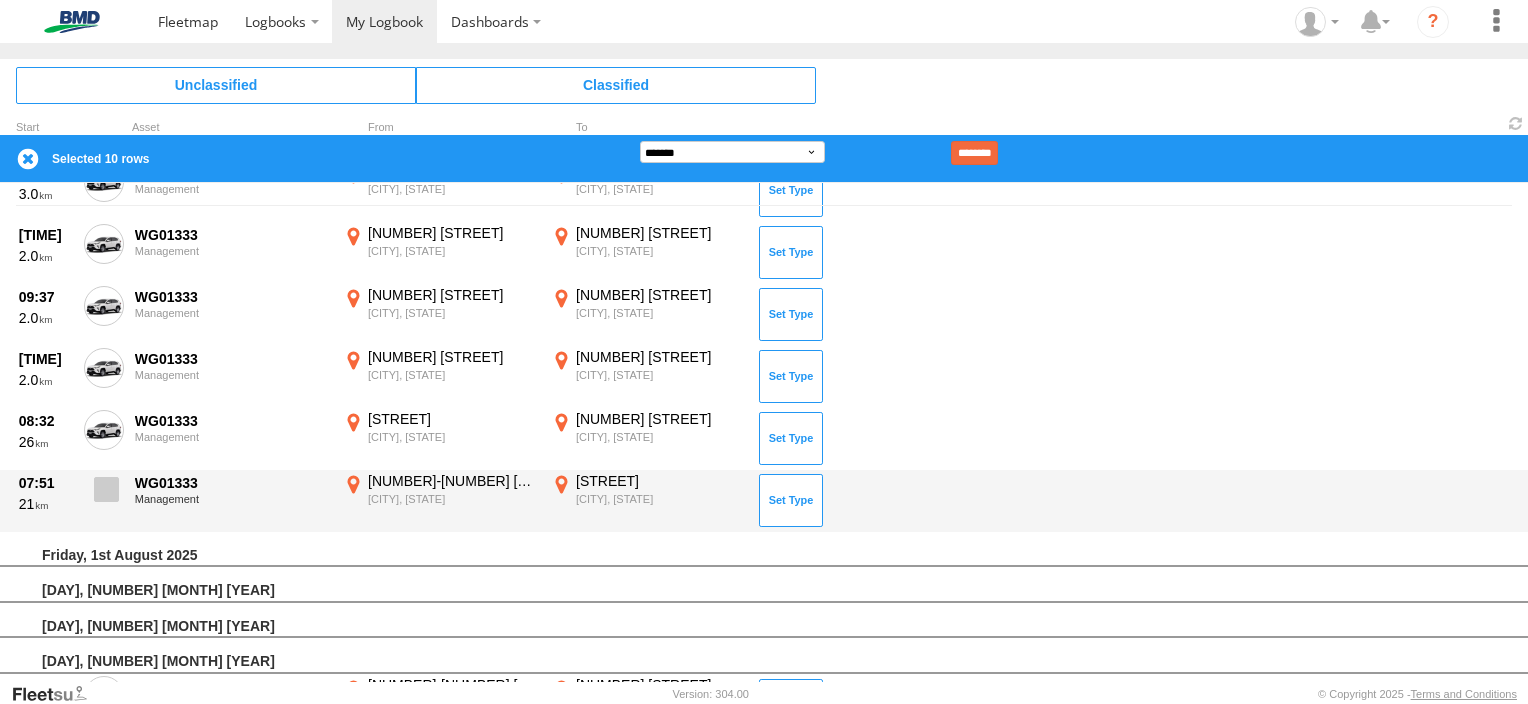 click at bounding box center (106, 489) 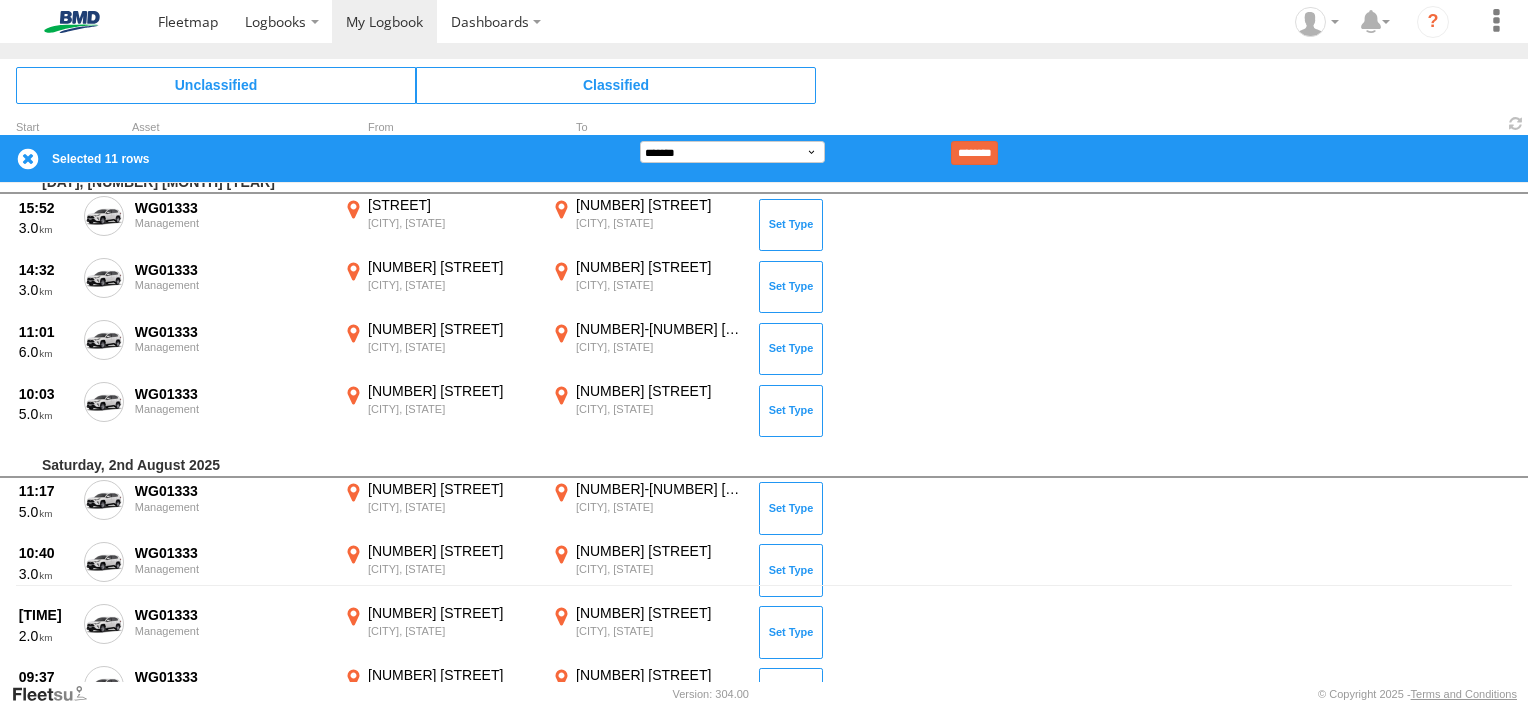 scroll, scrollTop: 0, scrollLeft: 0, axis: both 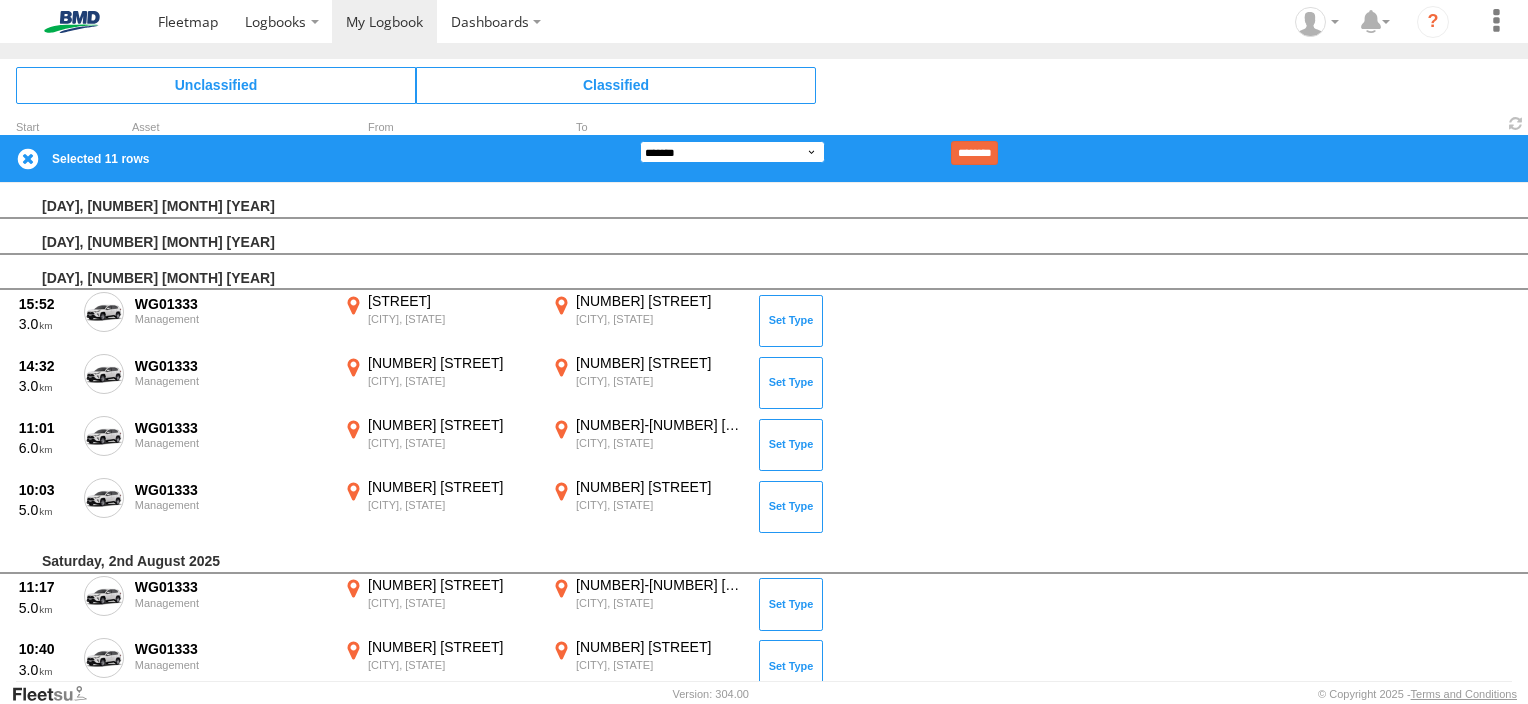 click on "**********" at bounding box center (732, 152) 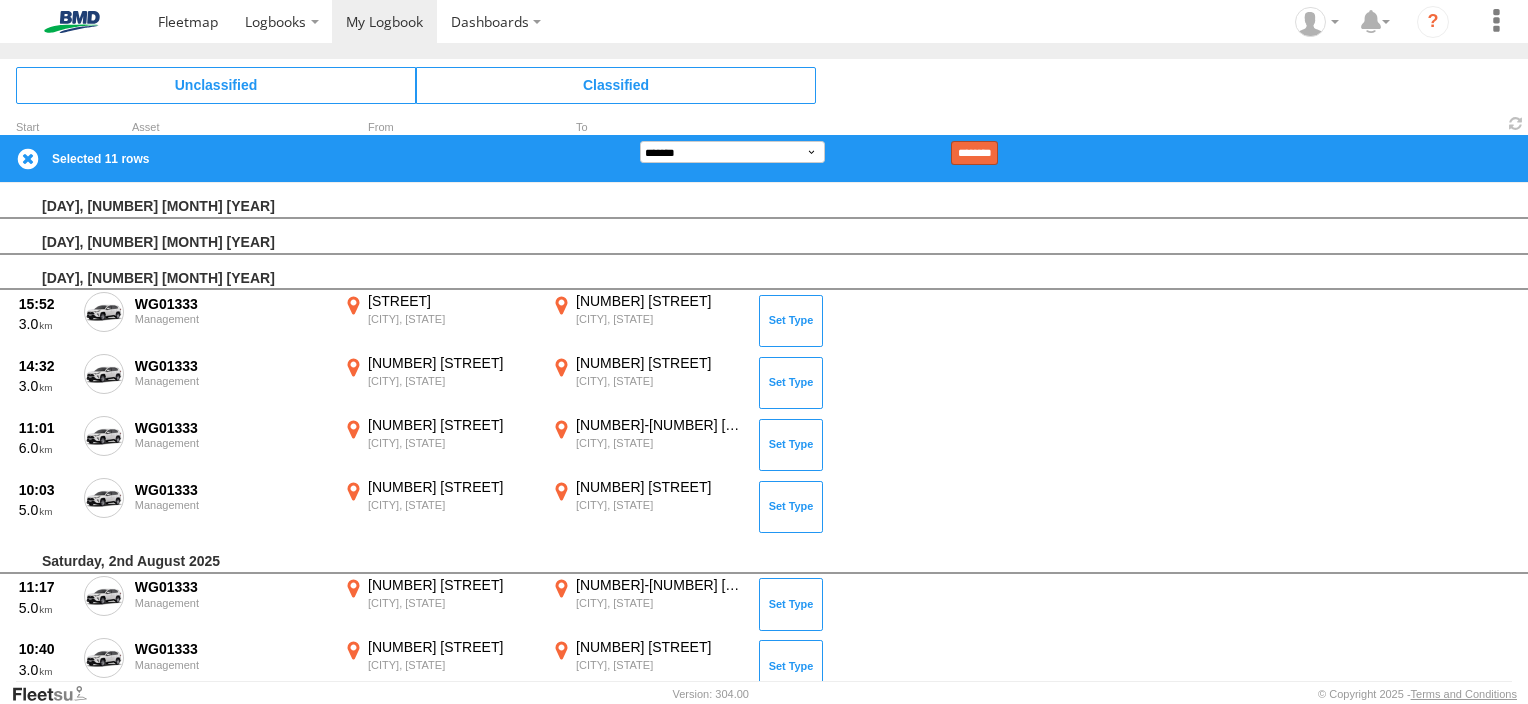 click on "********" at bounding box center [974, 153] 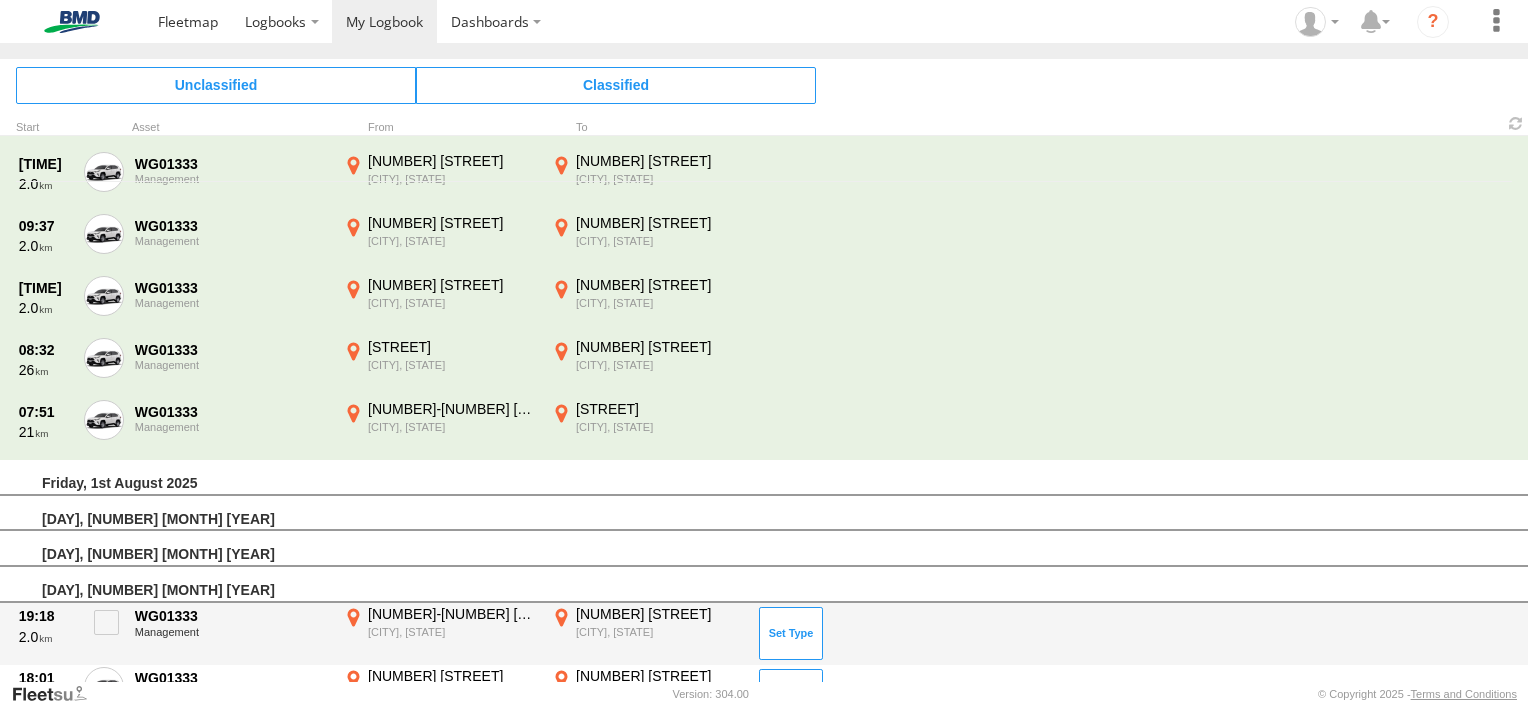 scroll, scrollTop: 696, scrollLeft: 0, axis: vertical 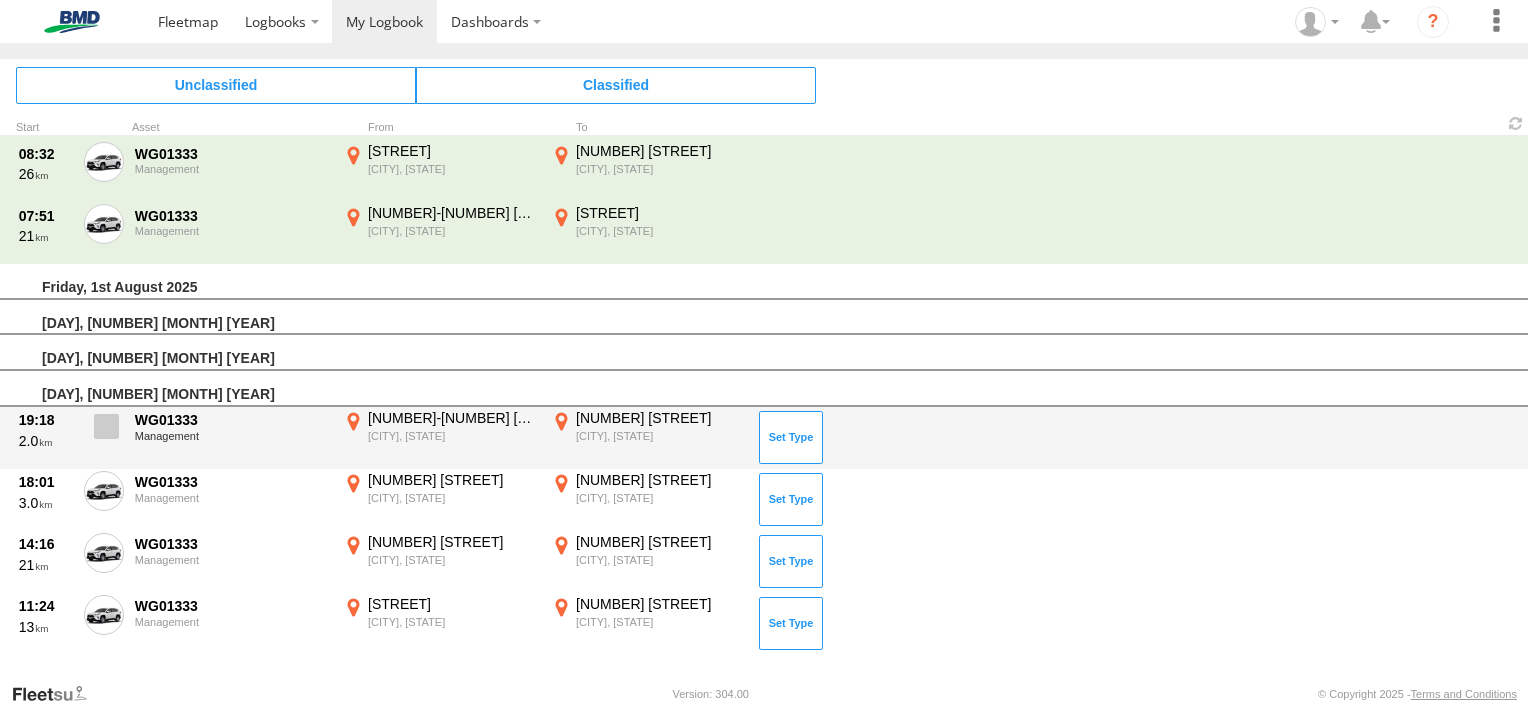 click at bounding box center (106, 426) 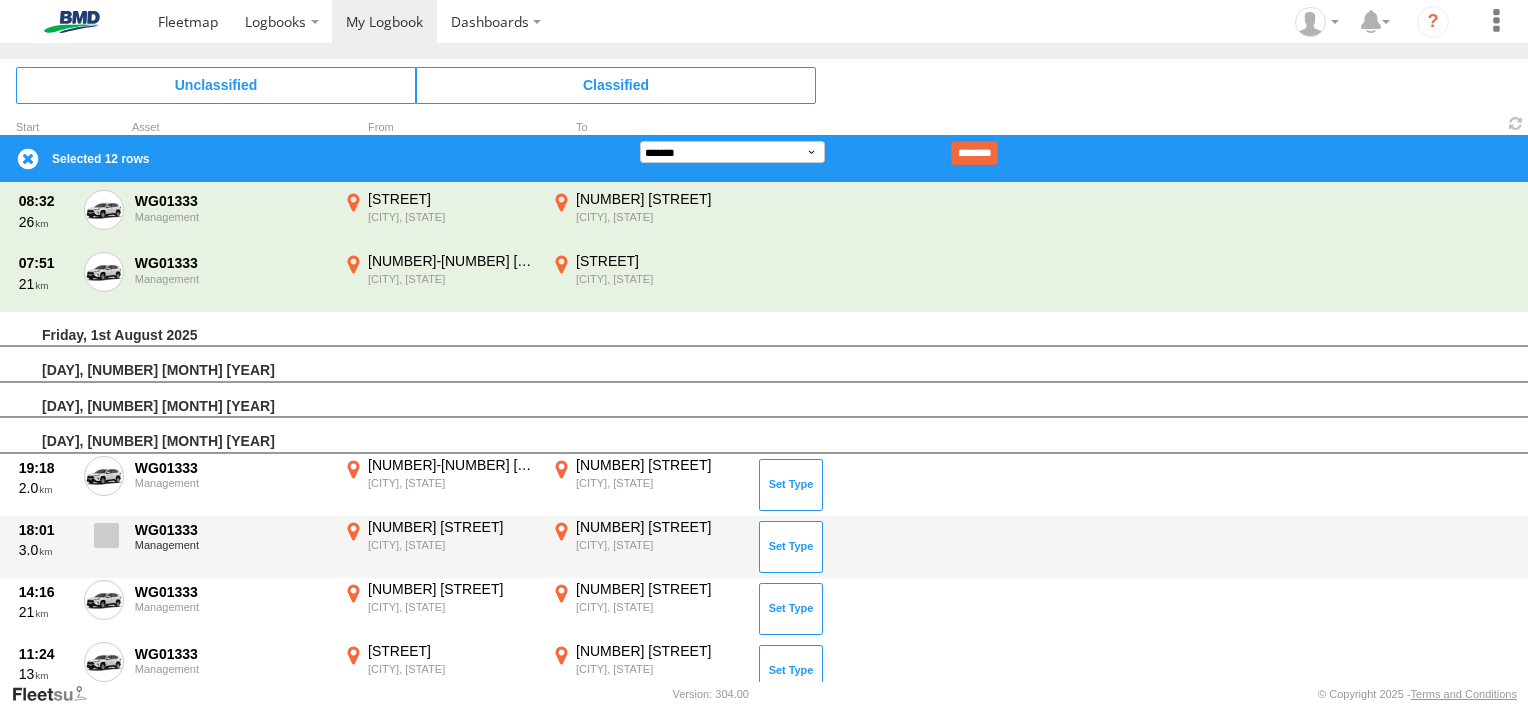 click at bounding box center [106, 535] 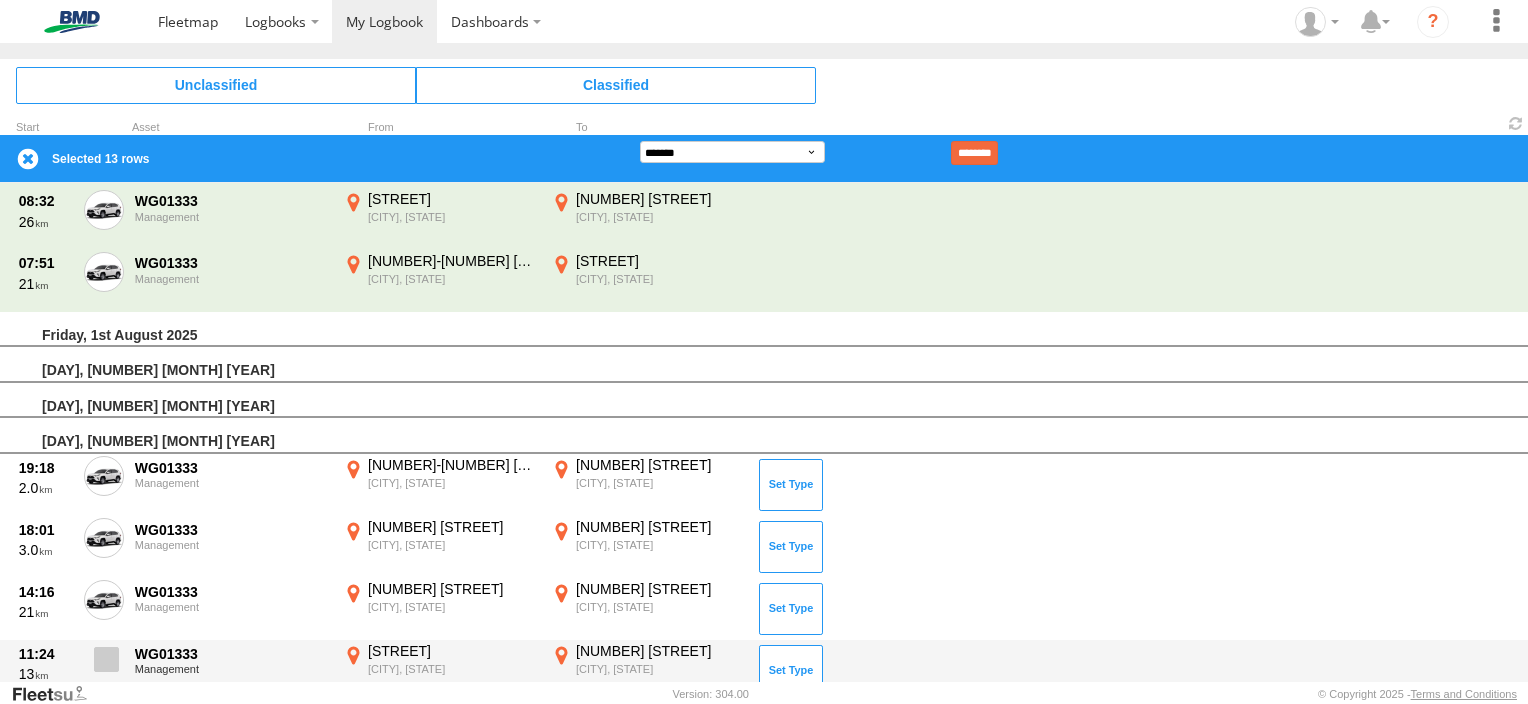 click at bounding box center [106, 659] 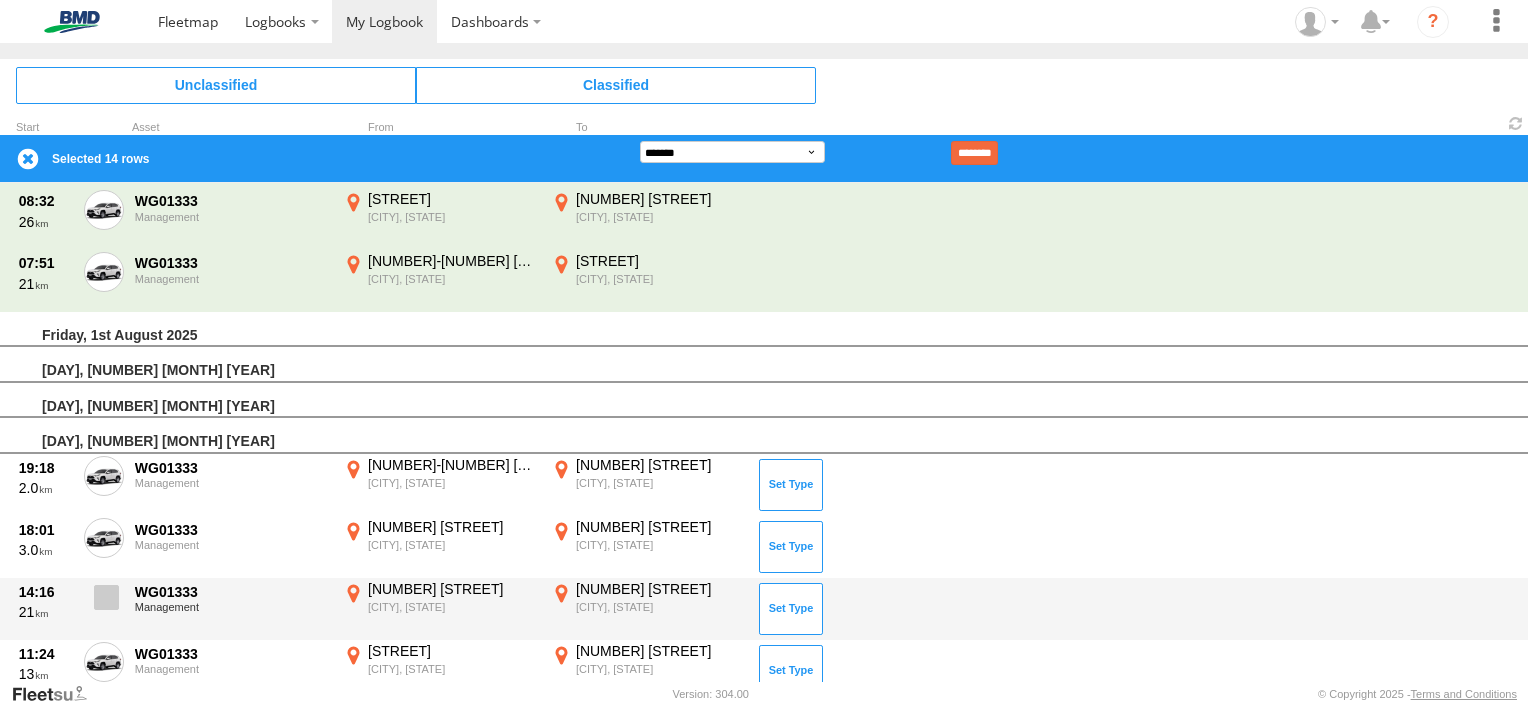 click at bounding box center (106, 597) 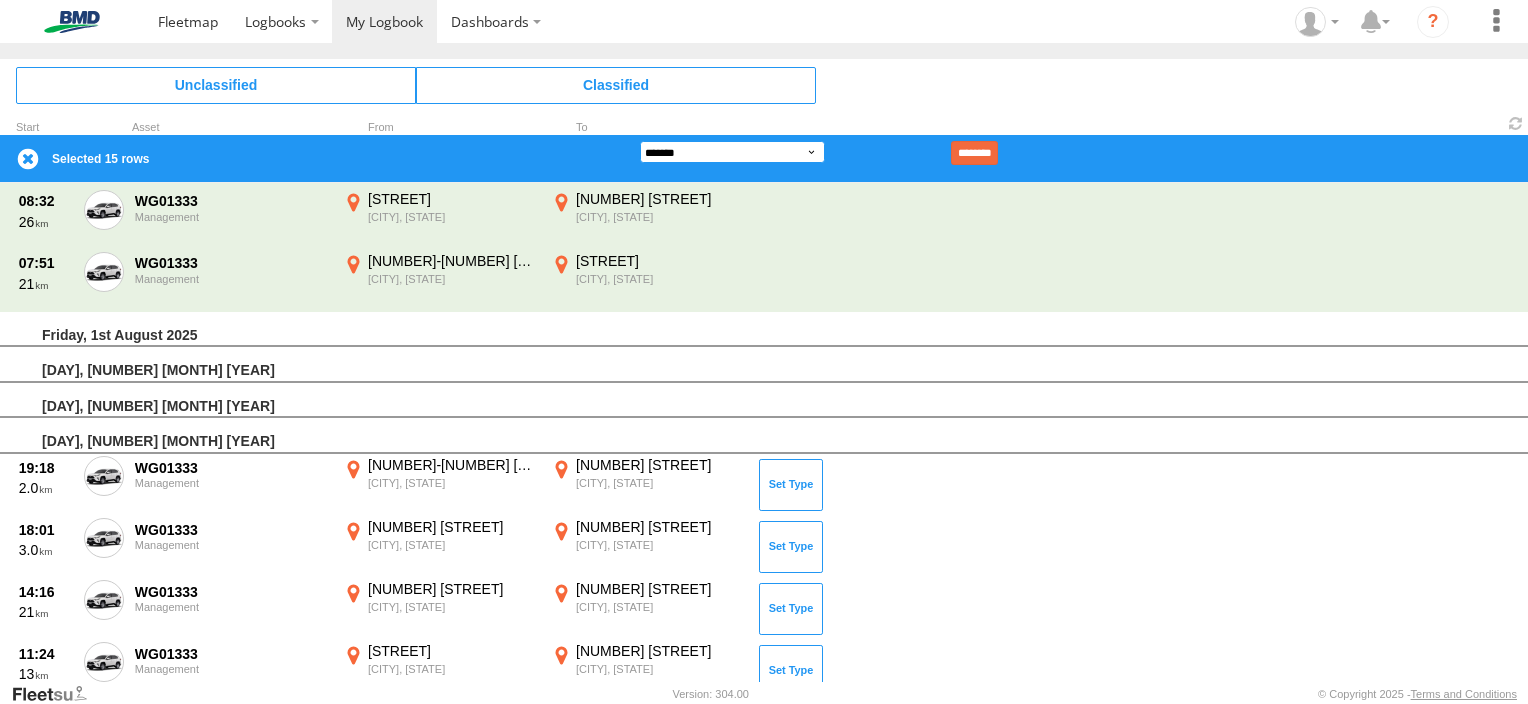 click on "**********" at bounding box center [732, 152] 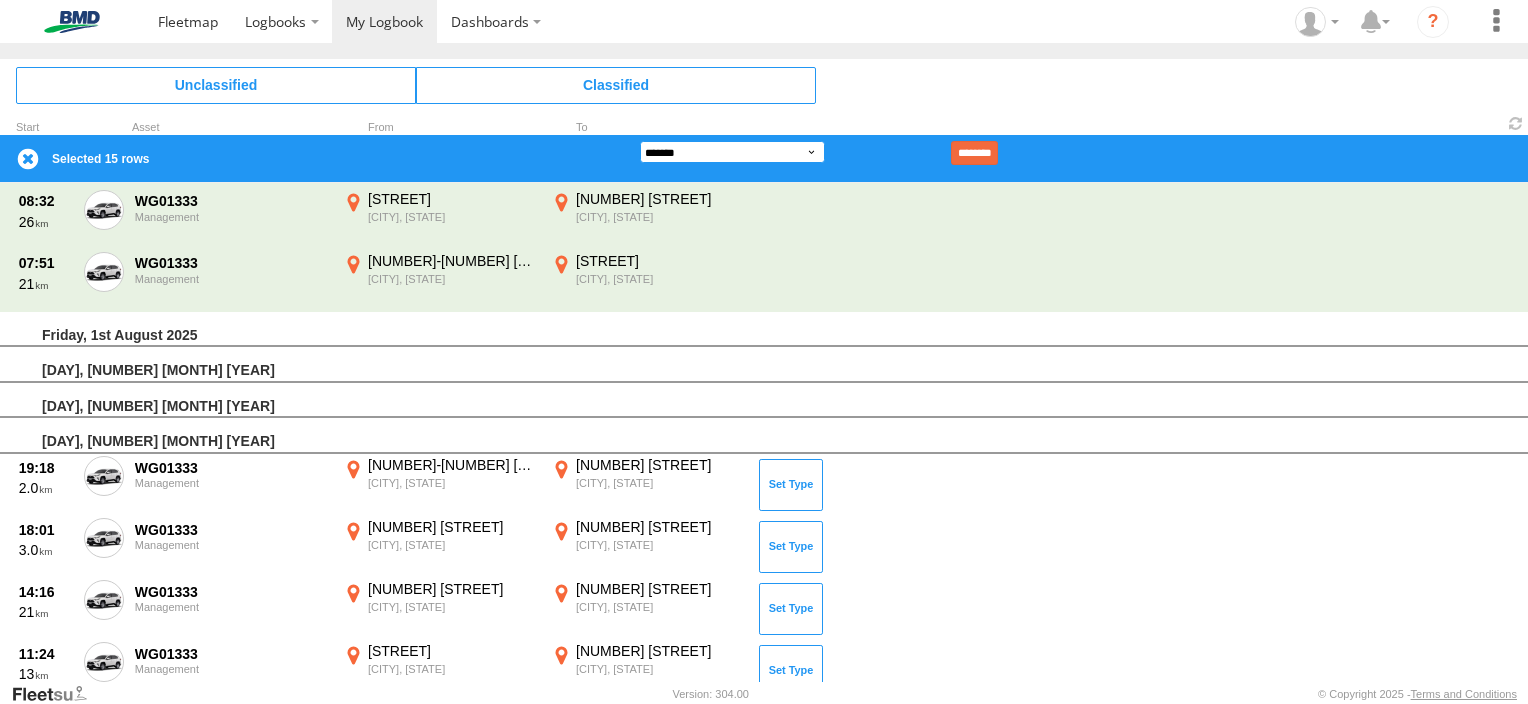 select on "**" 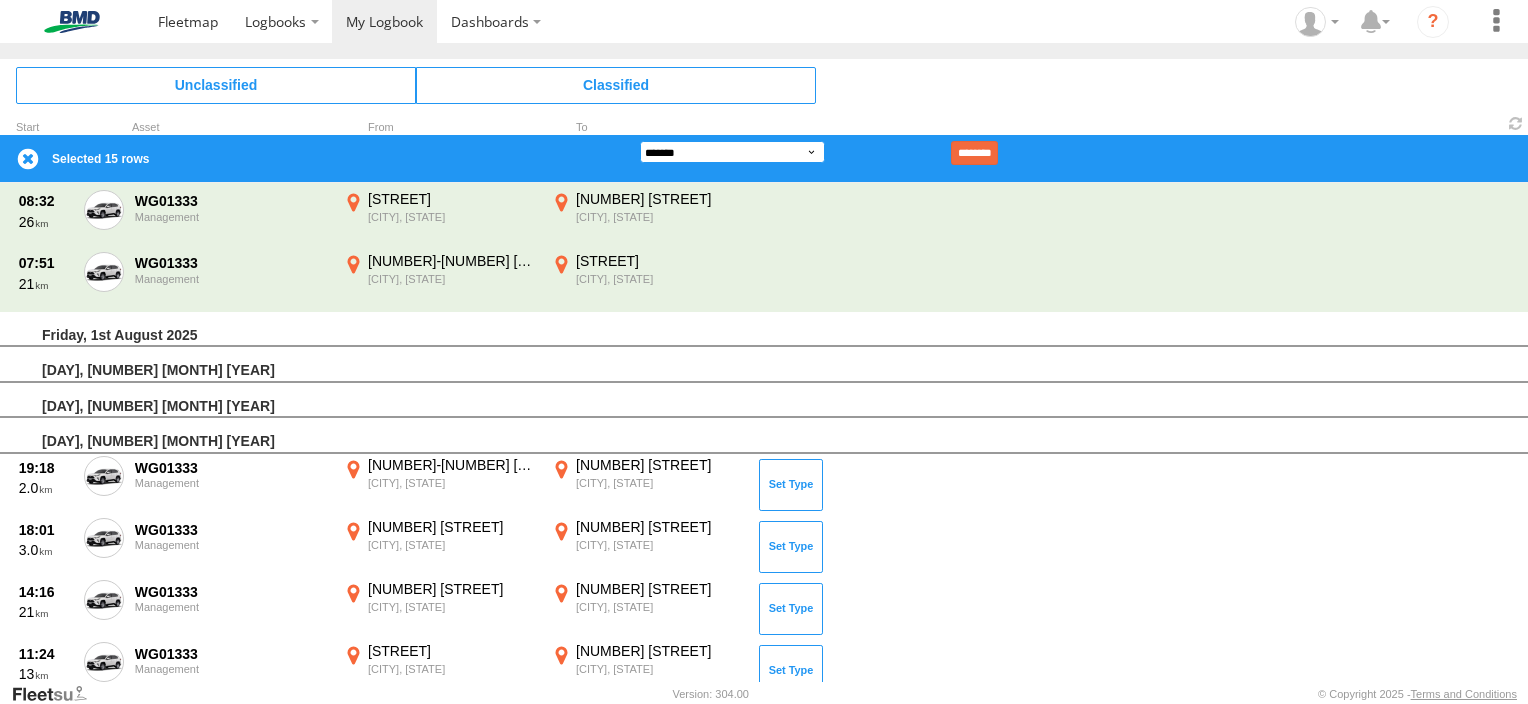 click on "**********" at bounding box center (732, 152) 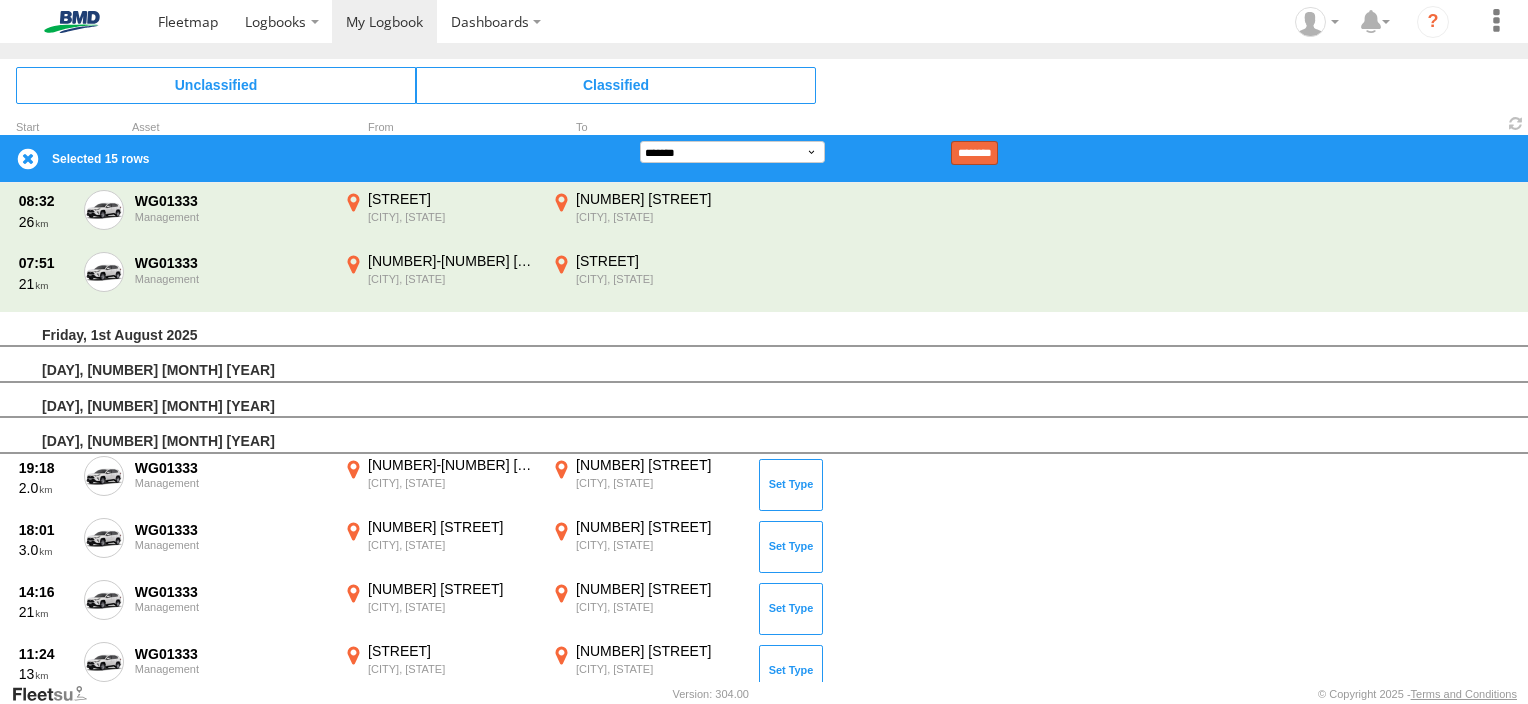 click on "********" at bounding box center [974, 153] 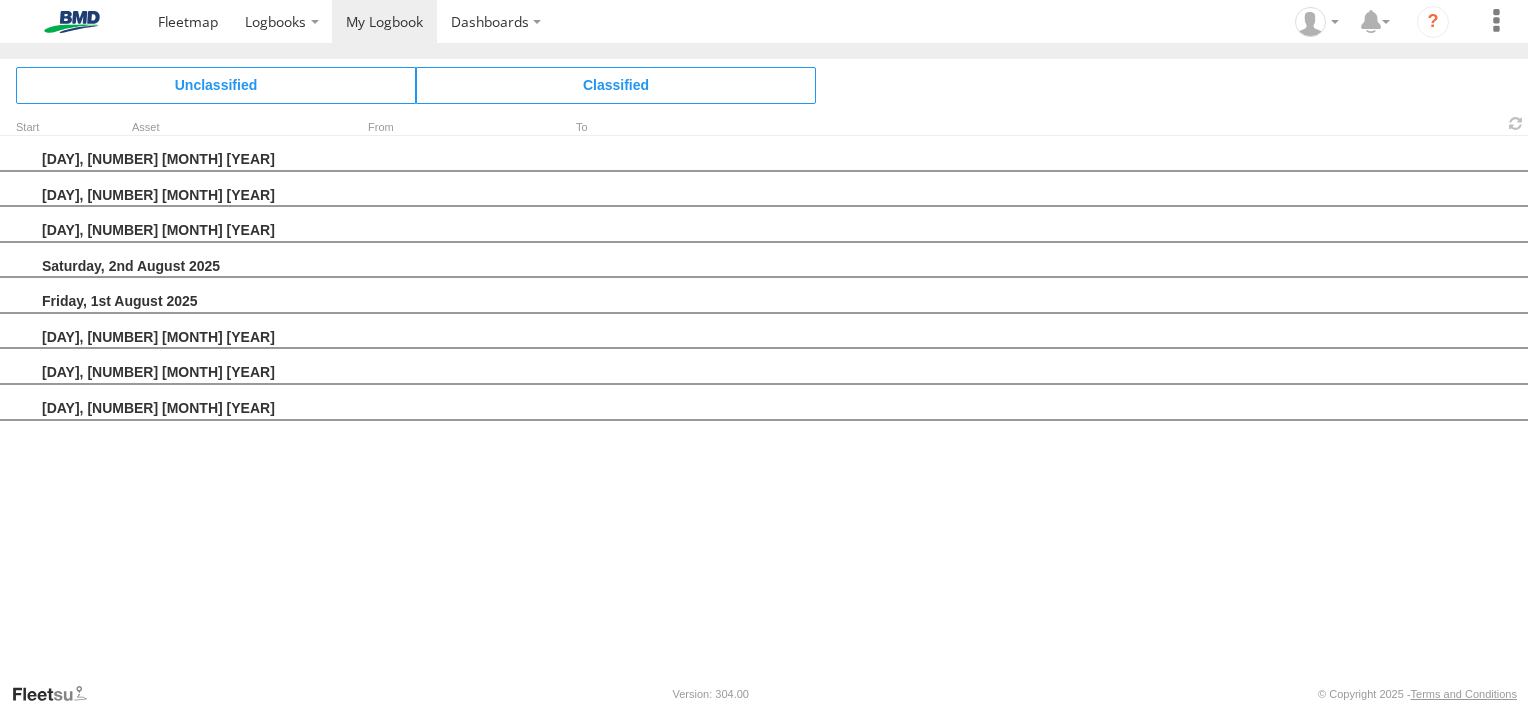 scroll, scrollTop: 0, scrollLeft: 0, axis: both 